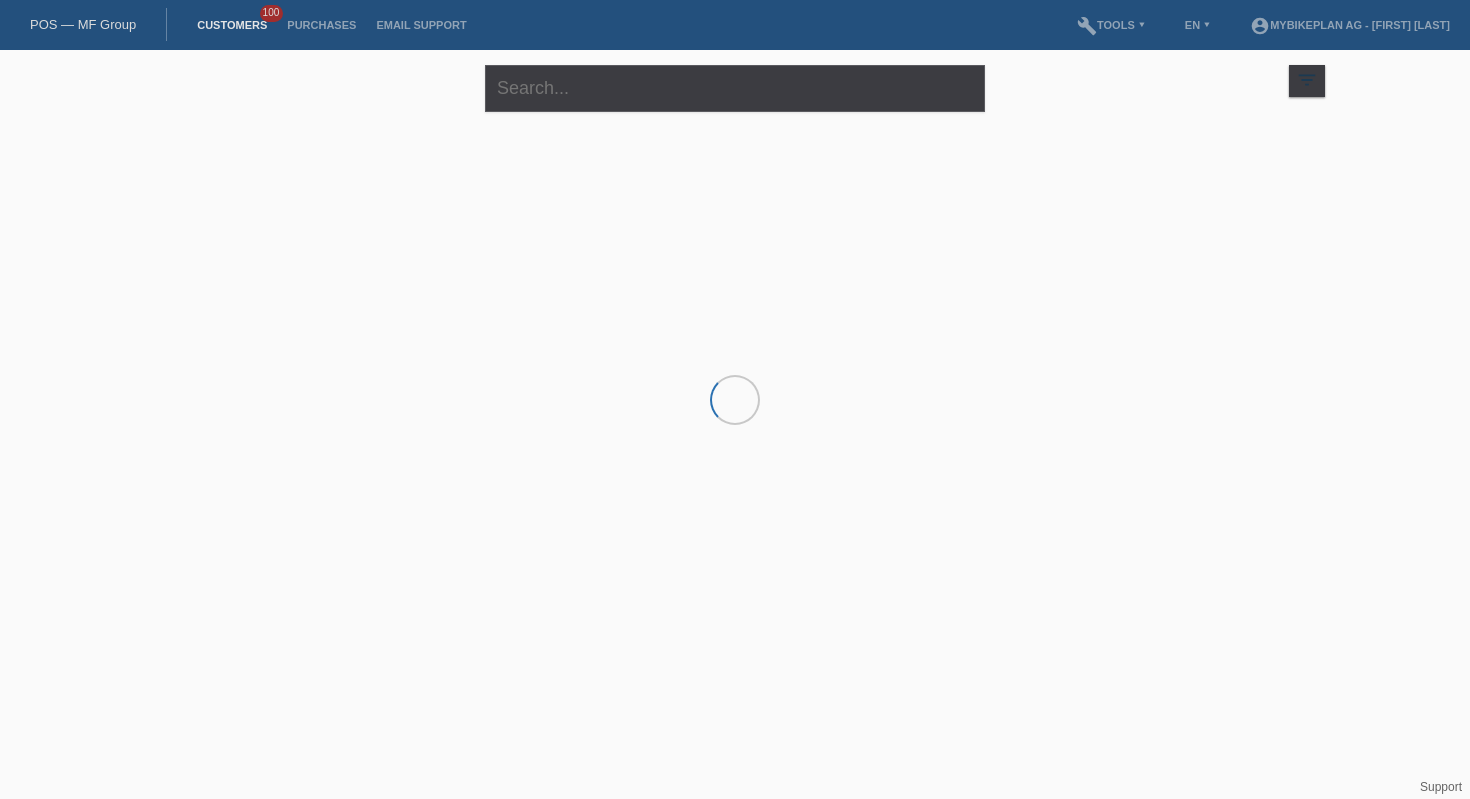 scroll, scrollTop: 0, scrollLeft: 0, axis: both 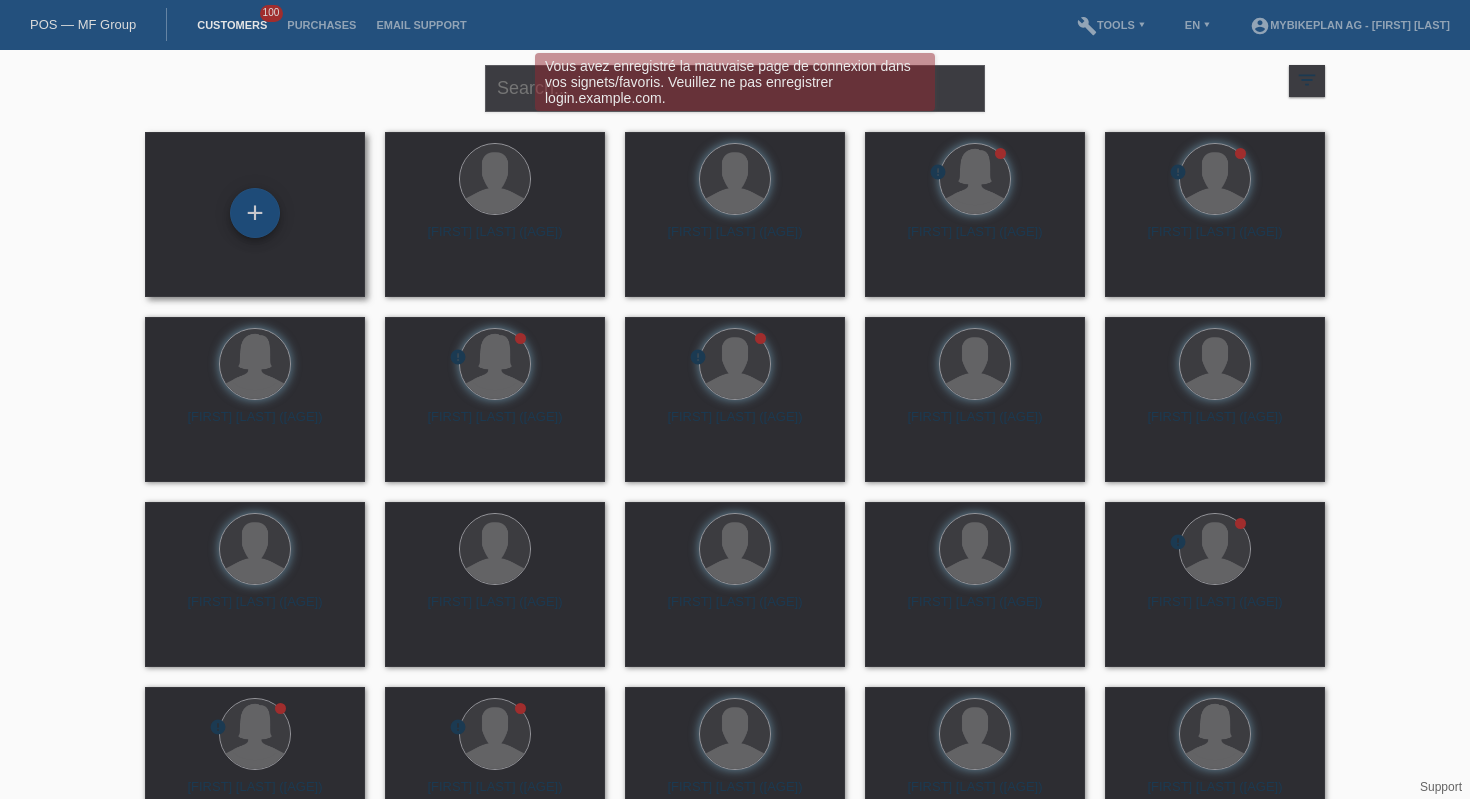 click on "+" at bounding box center [255, 213] 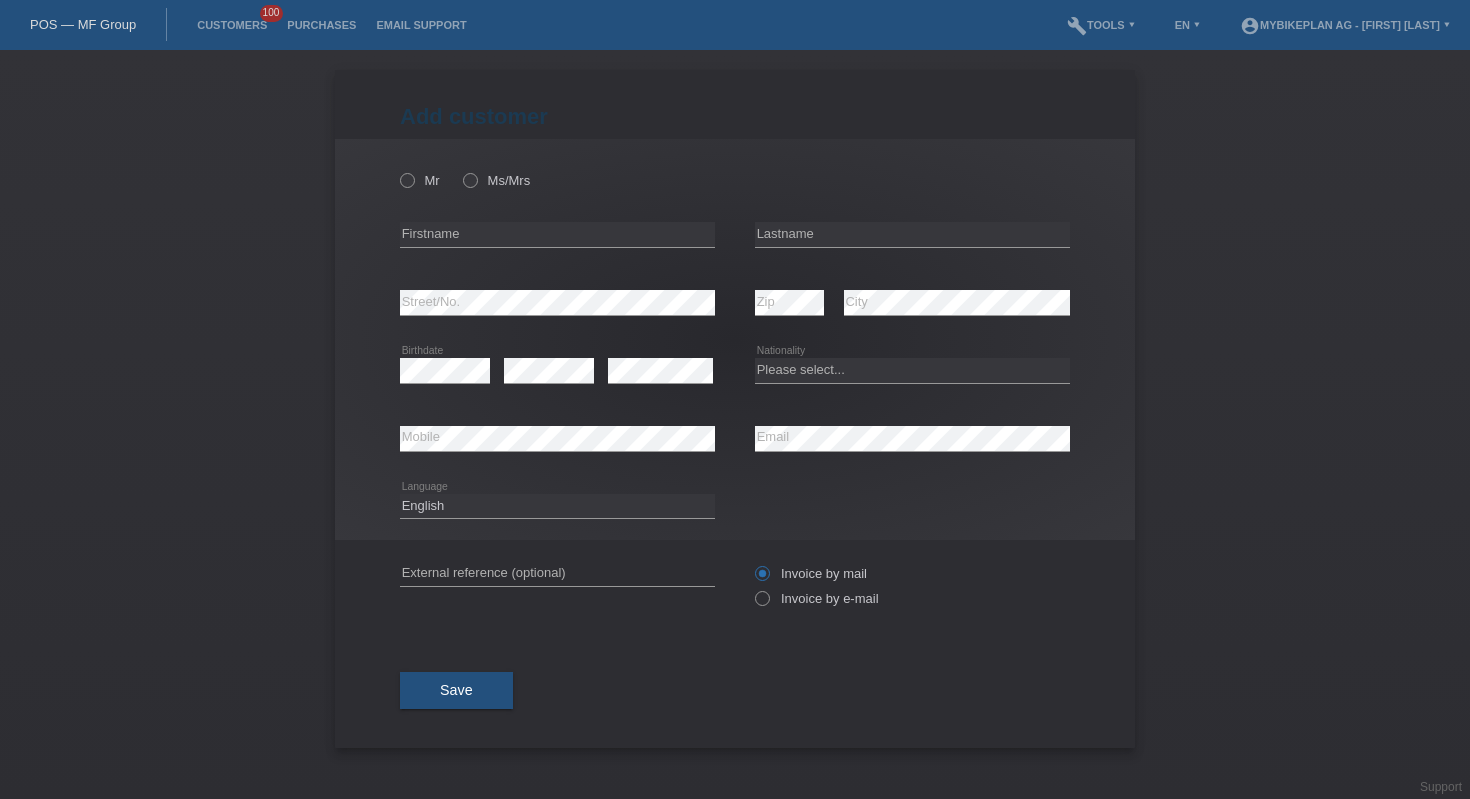 scroll, scrollTop: 0, scrollLeft: 0, axis: both 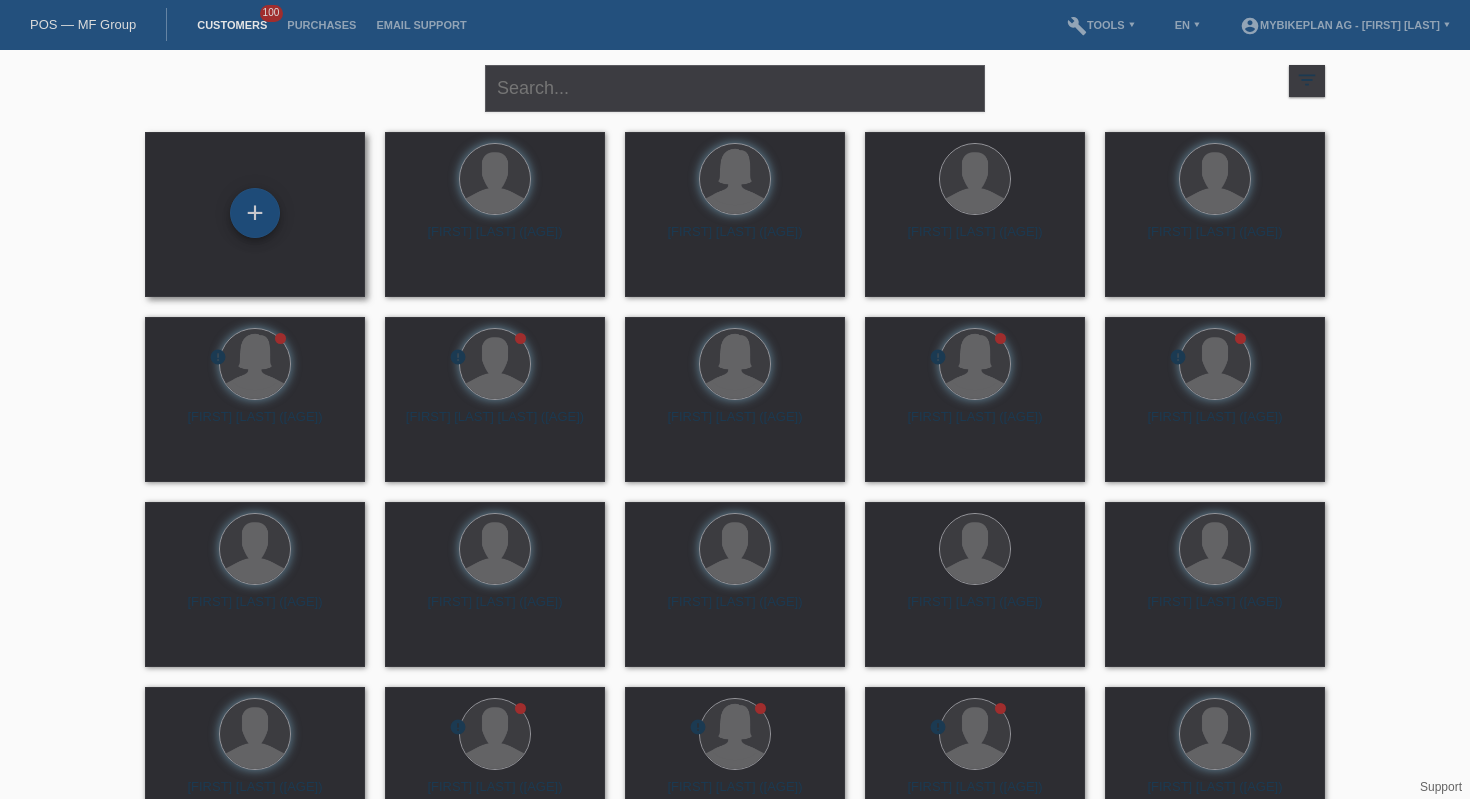 click on "+" at bounding box center [255, 213] 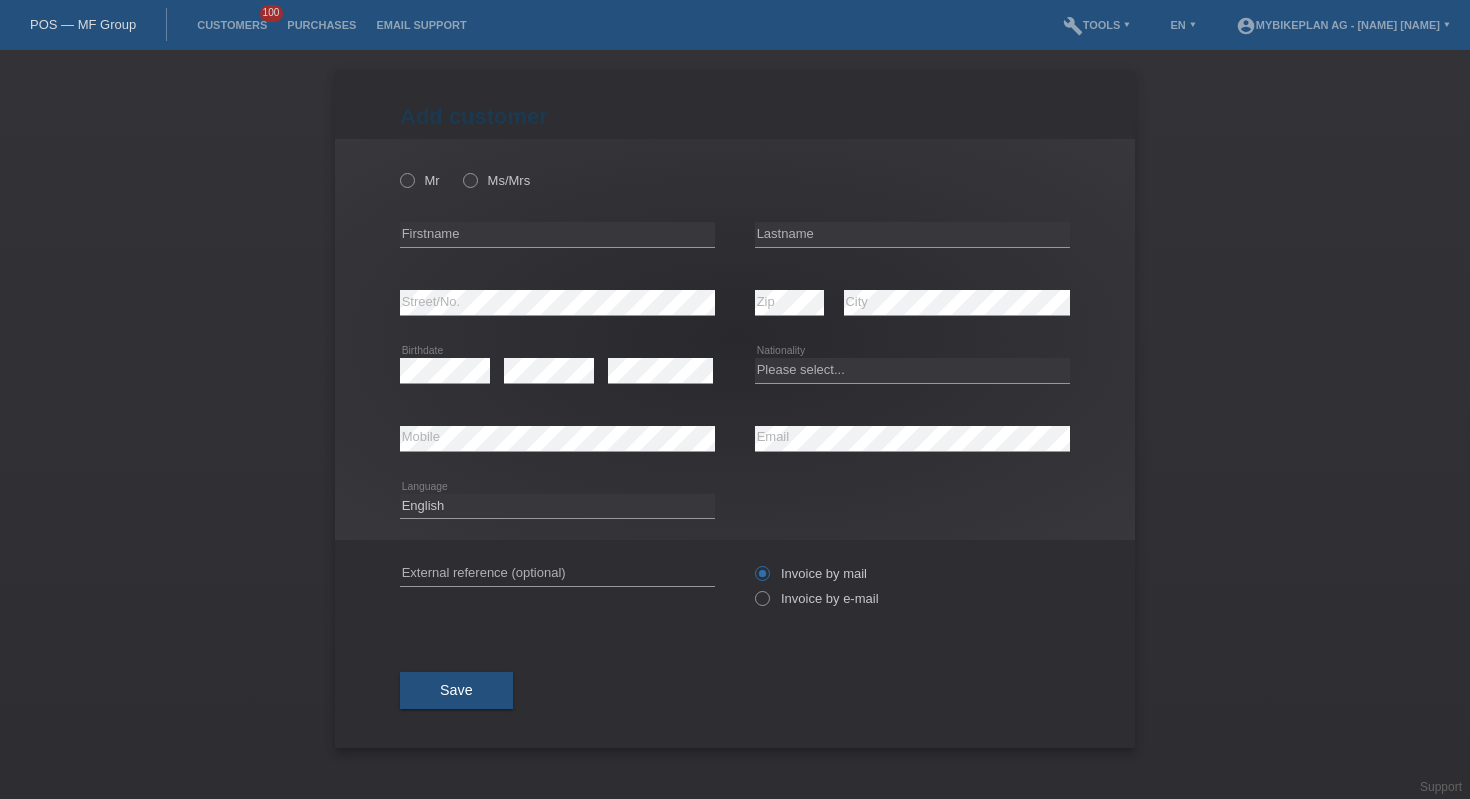 scroll, scrollTop: 0, scrollLeft: 0, axis: both 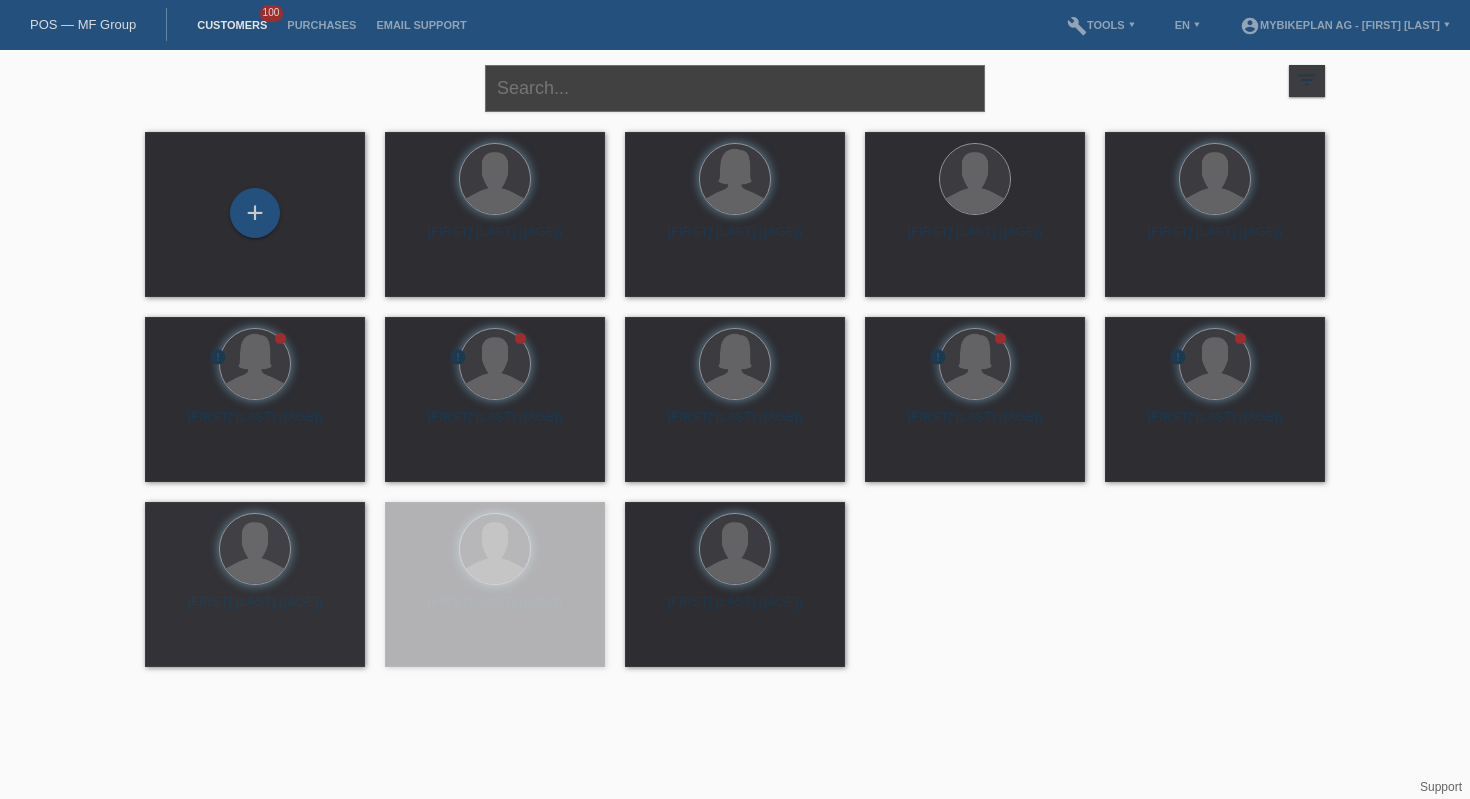 click at bounding box center [735, 88] 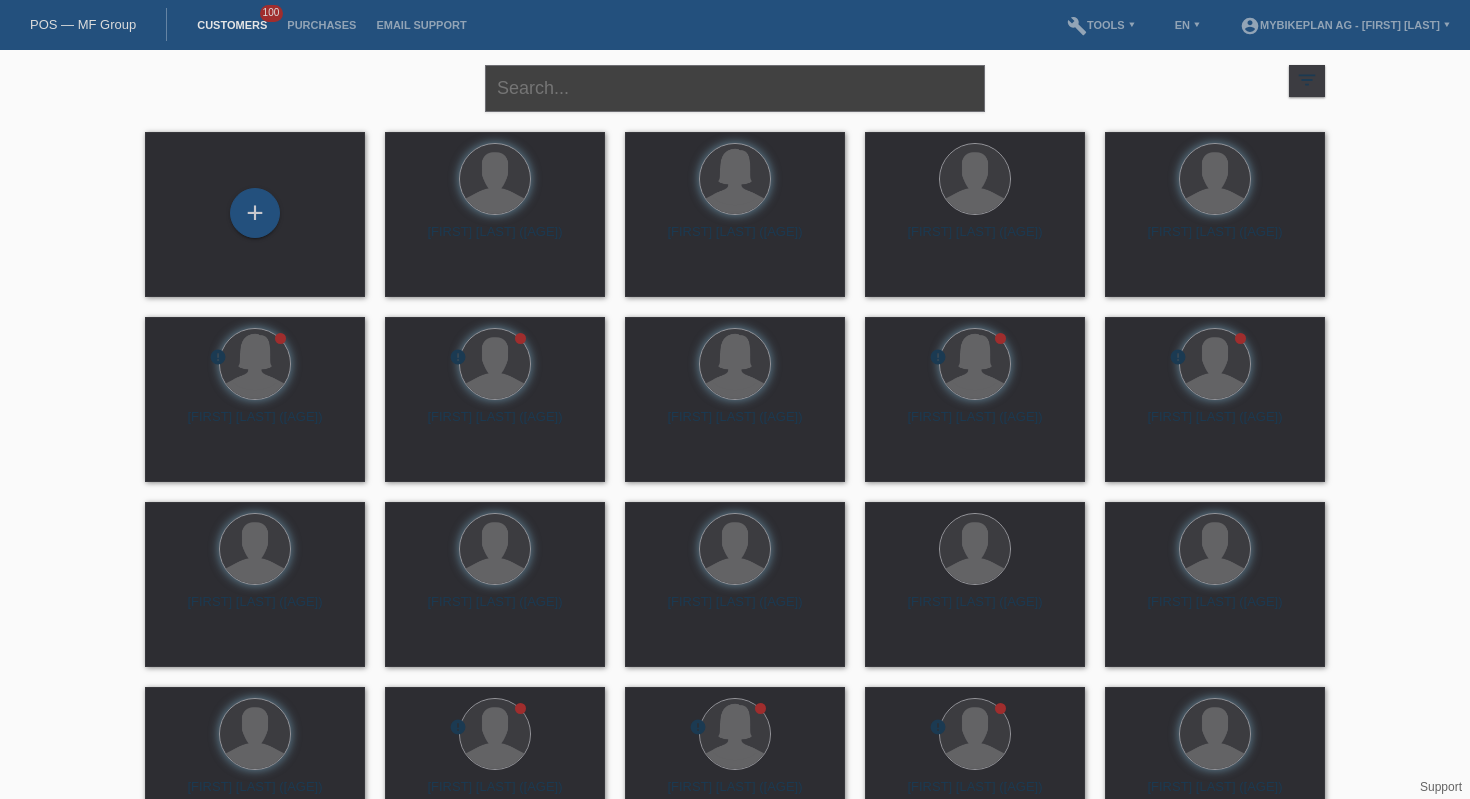 paste on "France Weber" 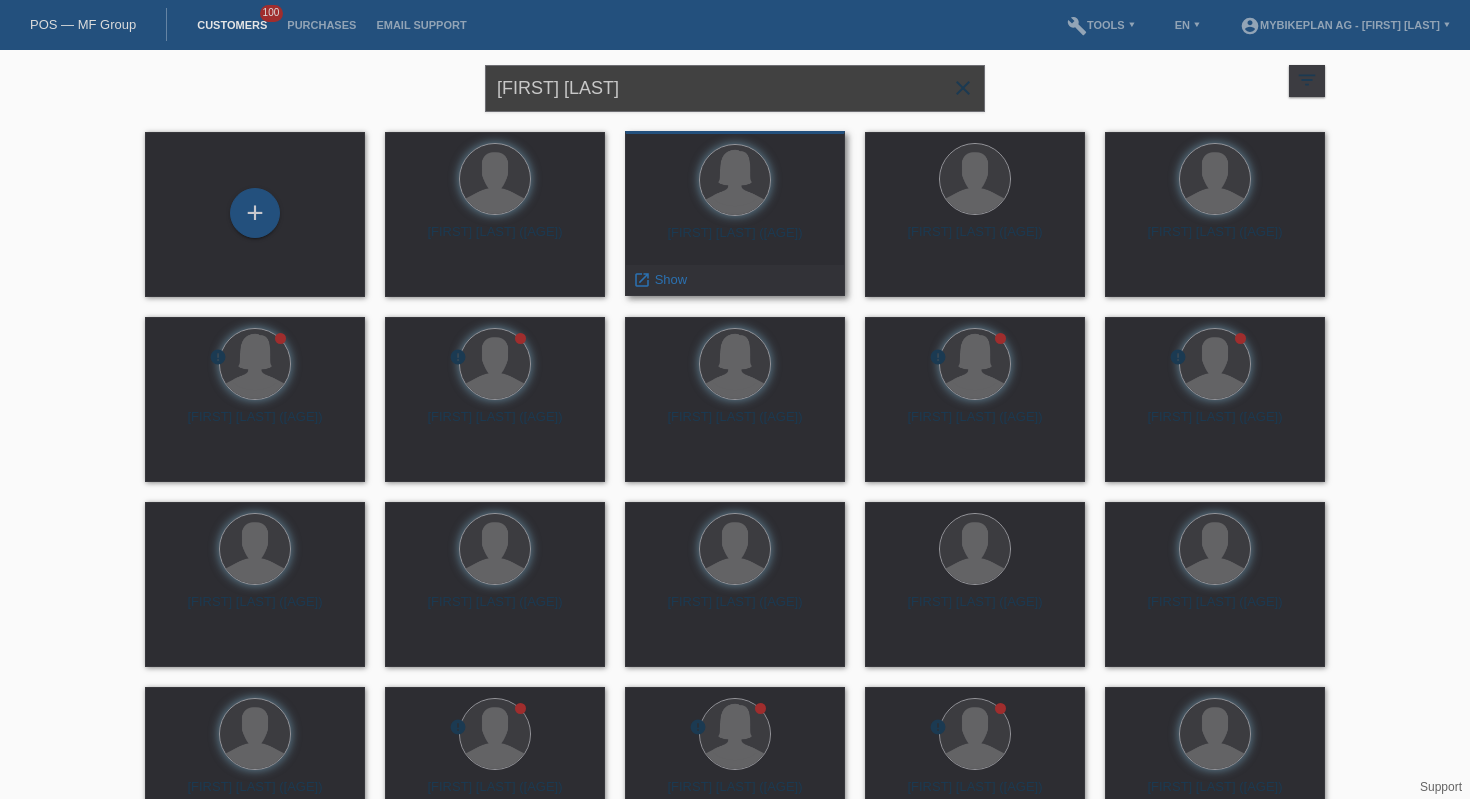 type on "France Weber" 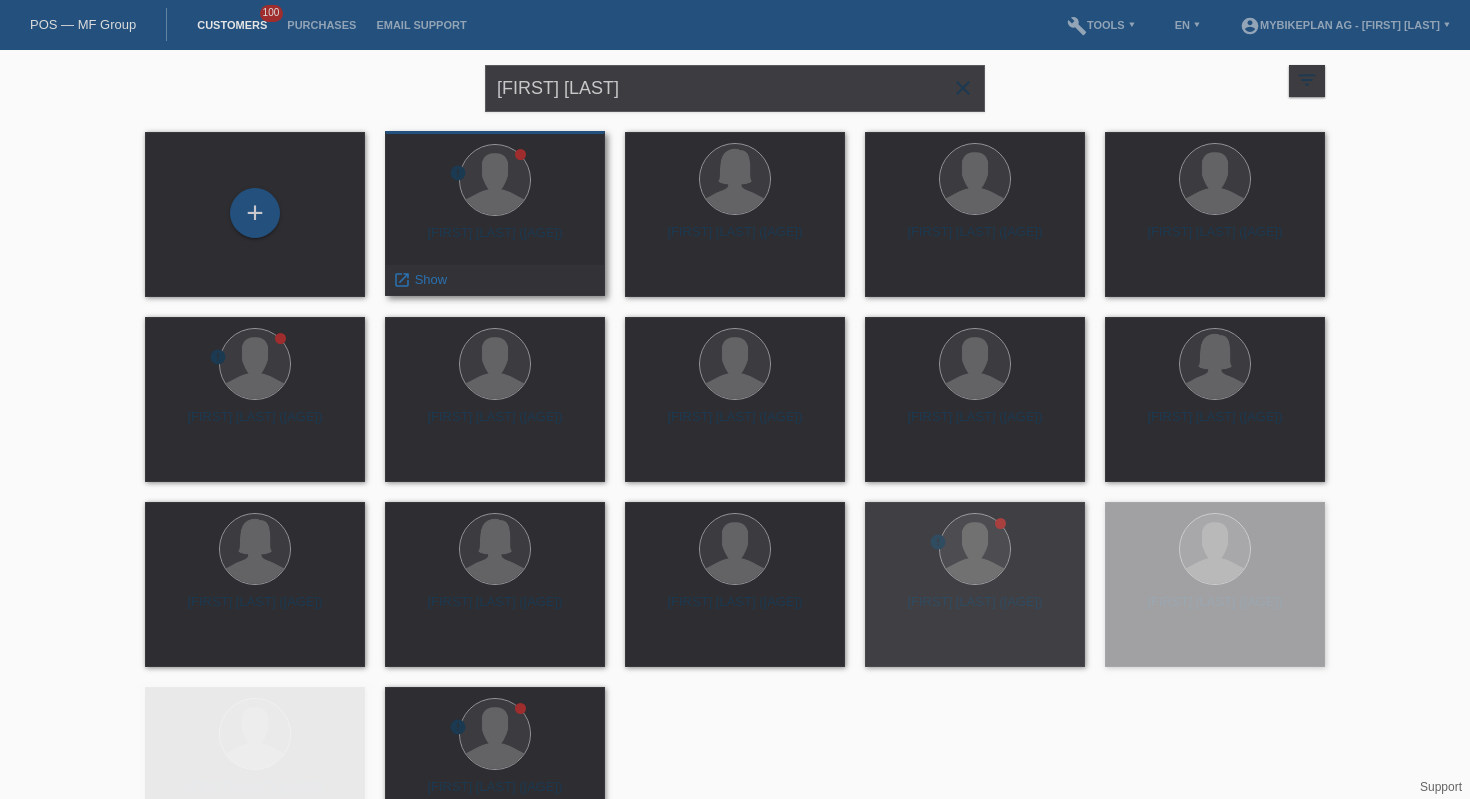click at bounding box center [495, 181] 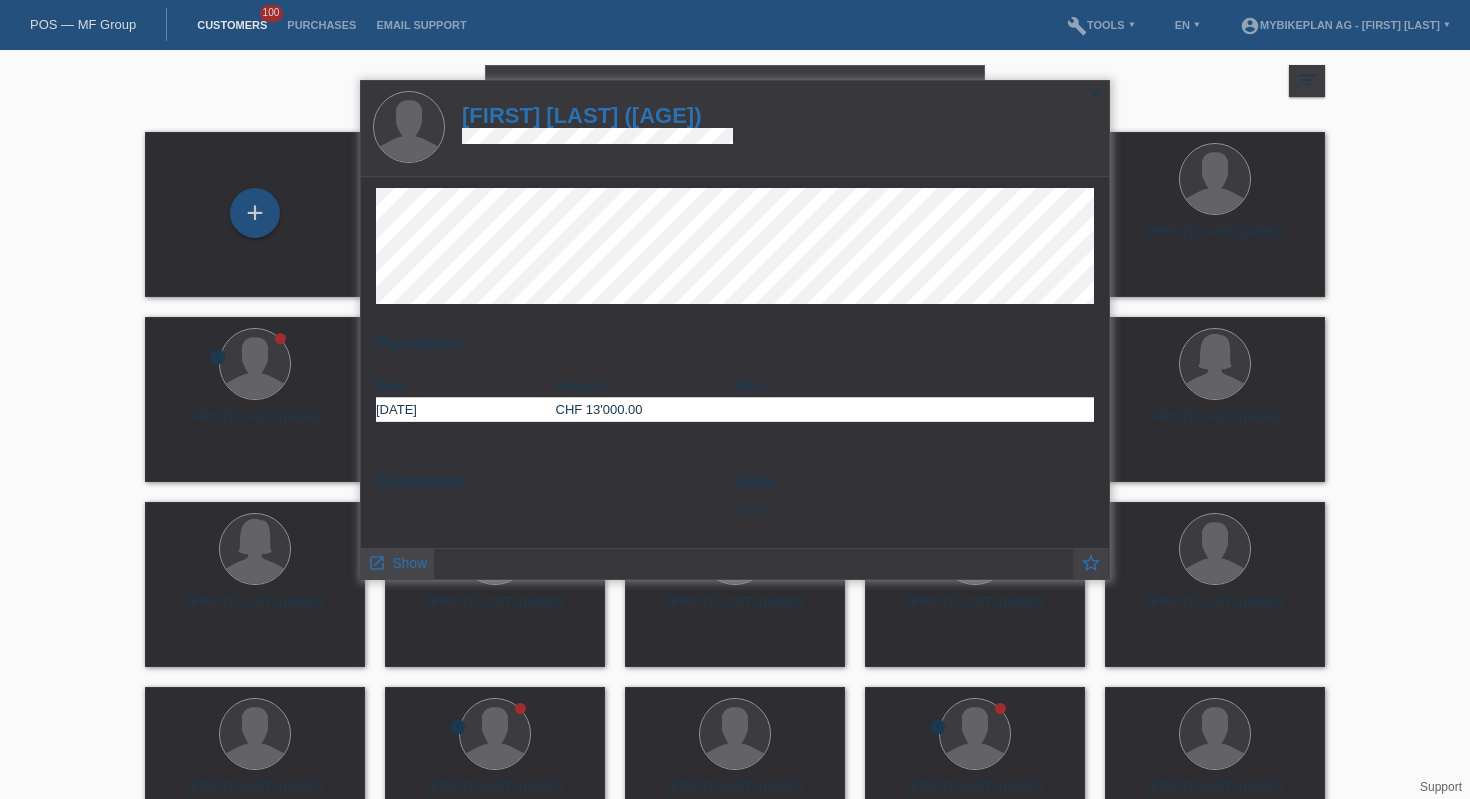 click on "Show" at bounding box center (409, 563) 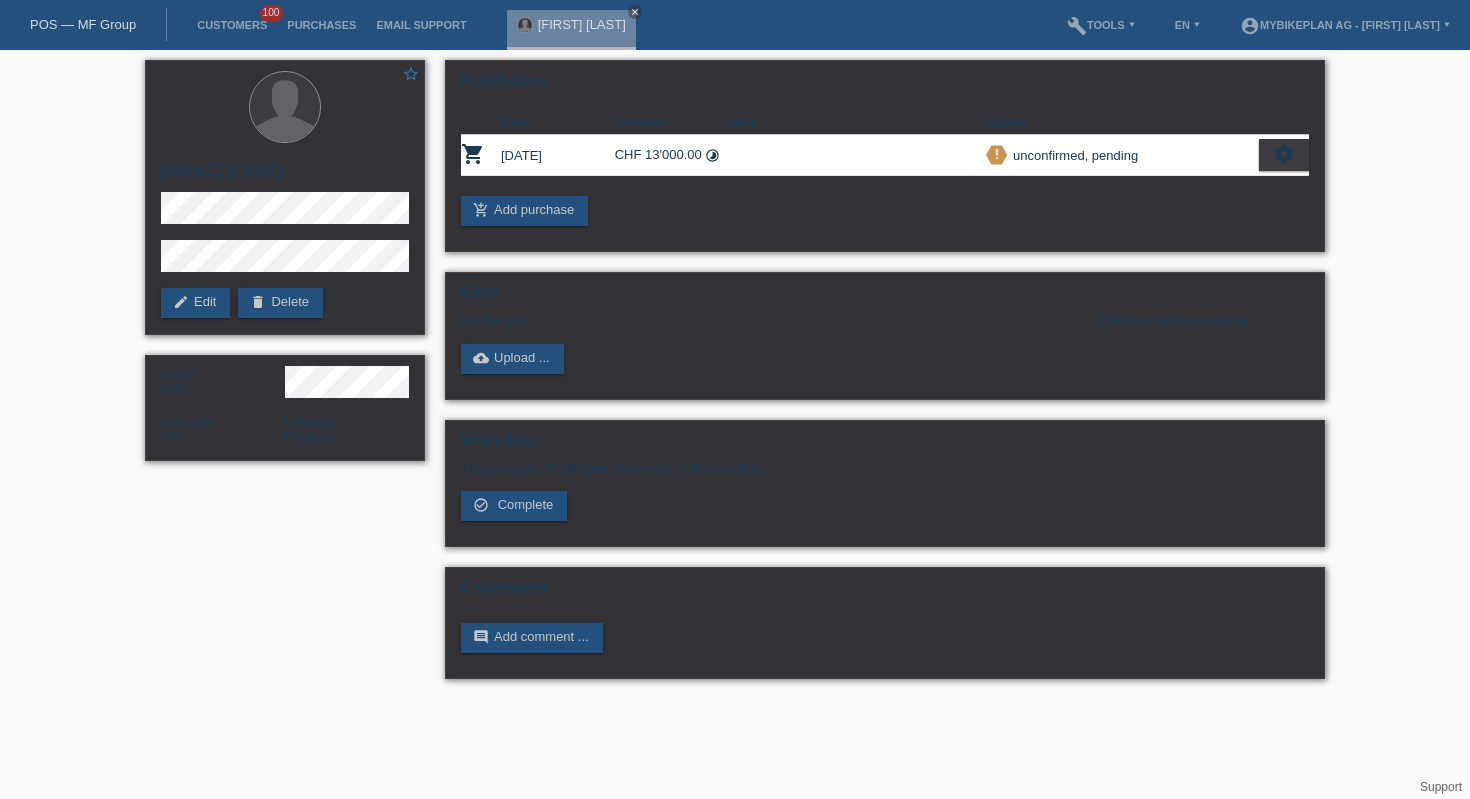 scroll, scrollTop: 0, scrollLeft: 0, axis: both 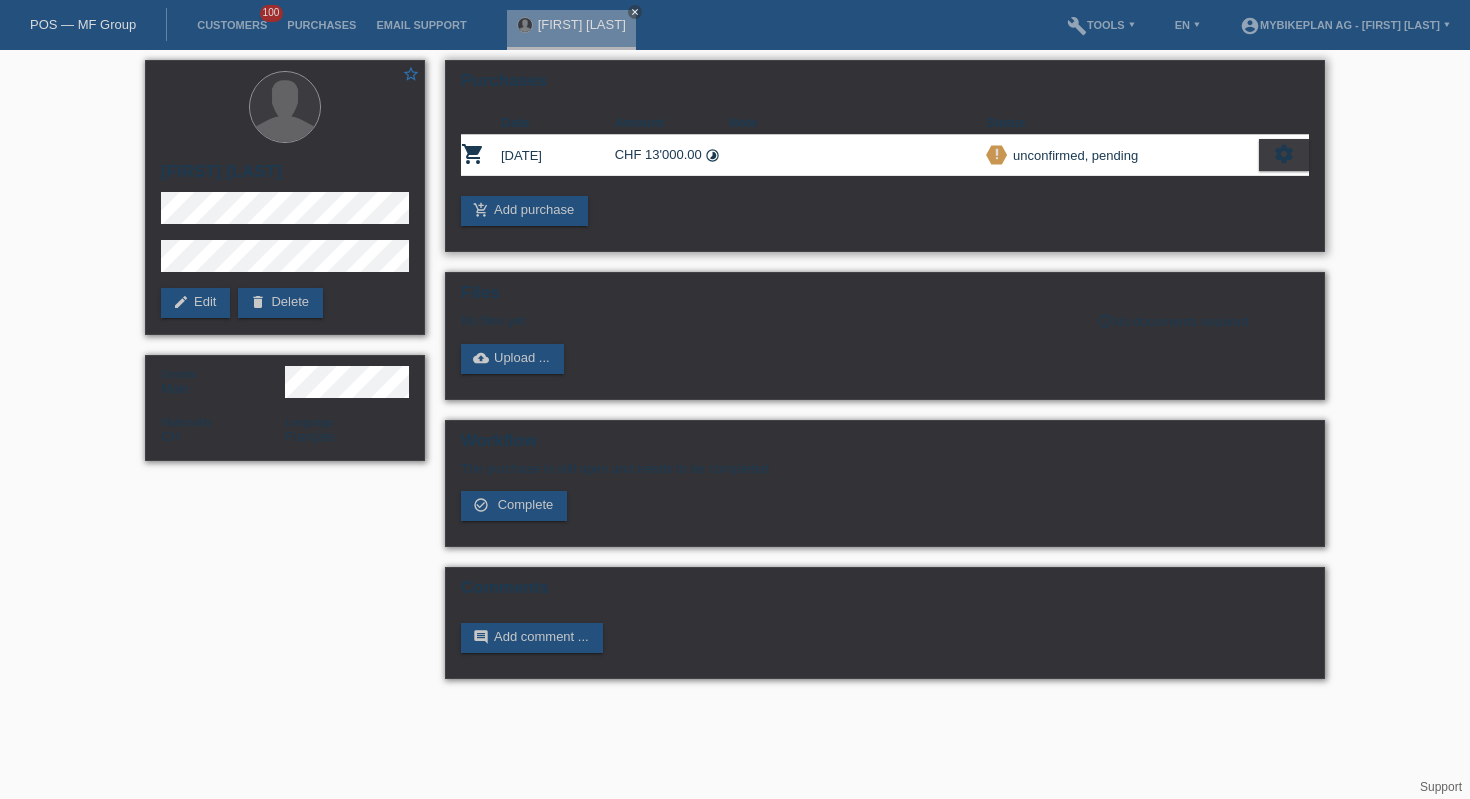 click on "settings" at bounding box center (1284, 154) 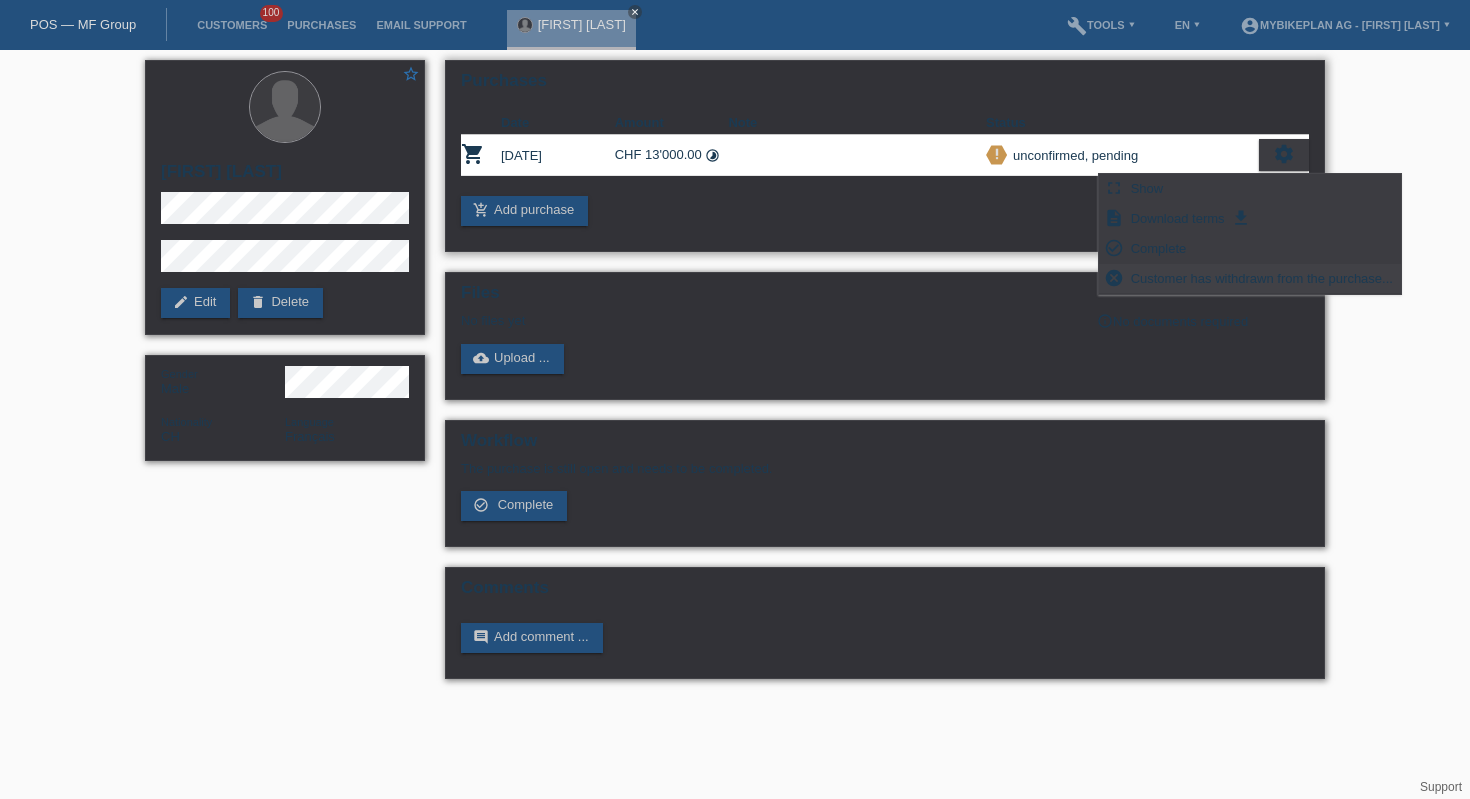 click on "Customer has withdrawn from the purchase..." at bounding box center [1262, 278] 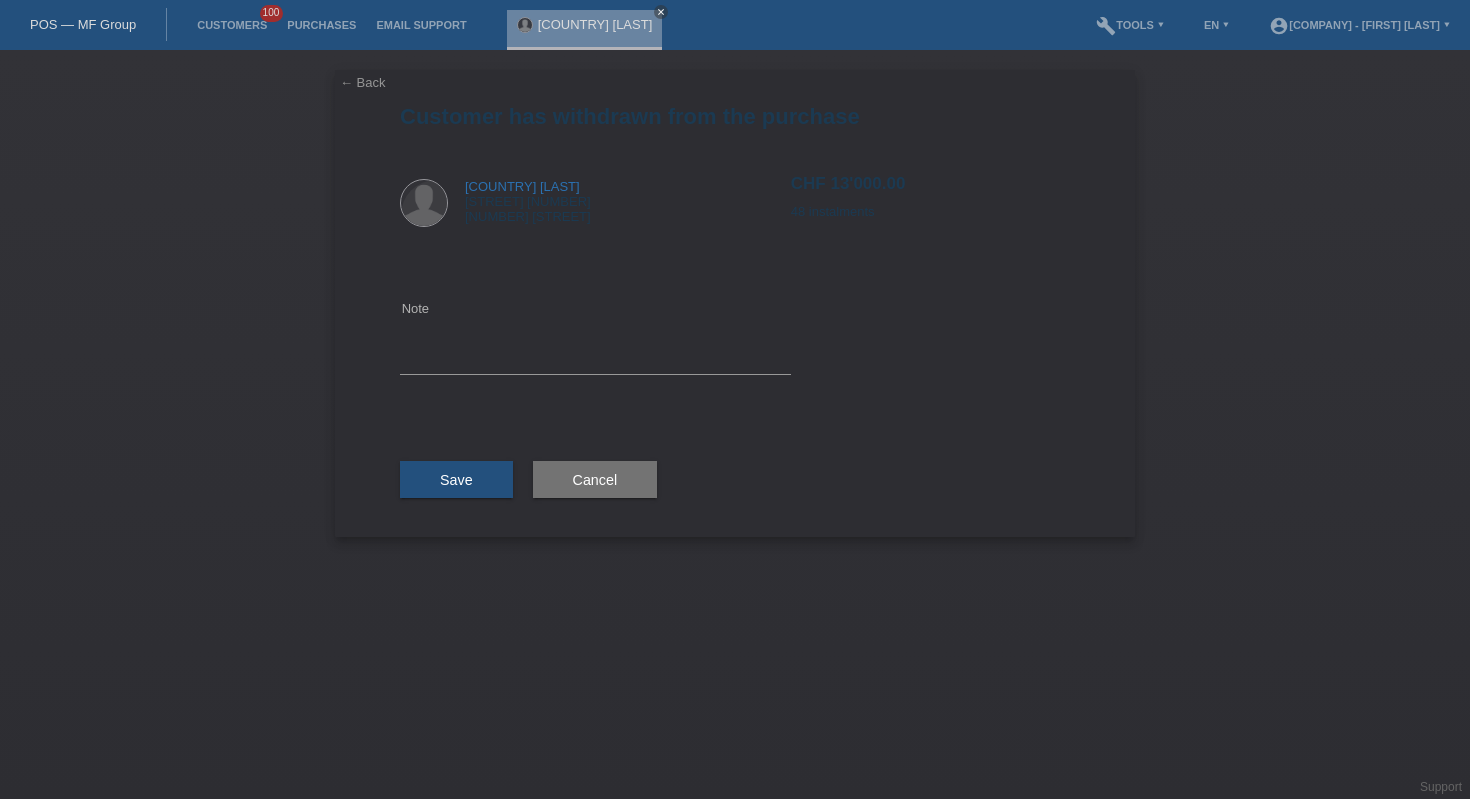 scroll, scrollTop: 0, scrollLeft: 0, axis: both 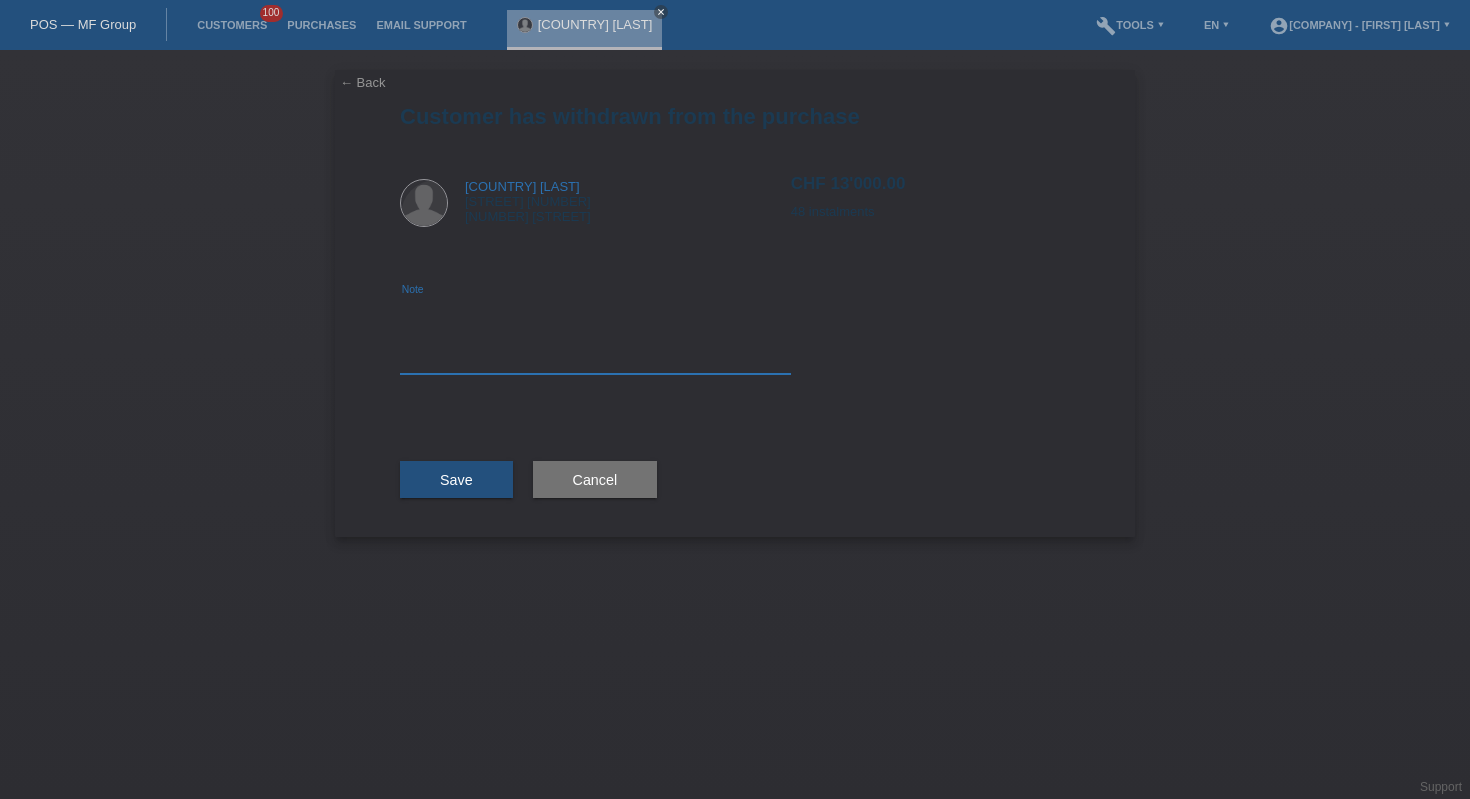 click at bounding box center (595, 335) 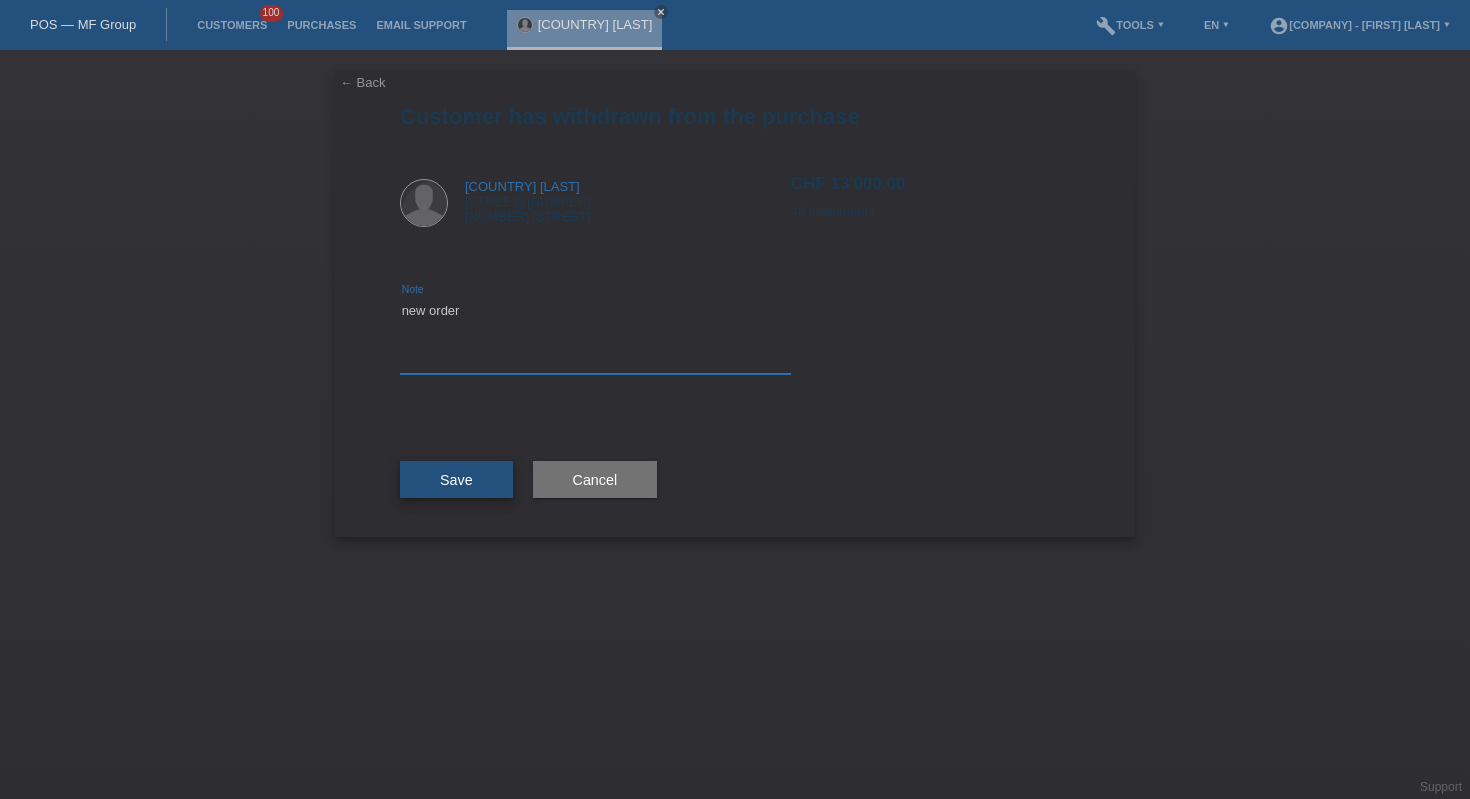 type on "new order" 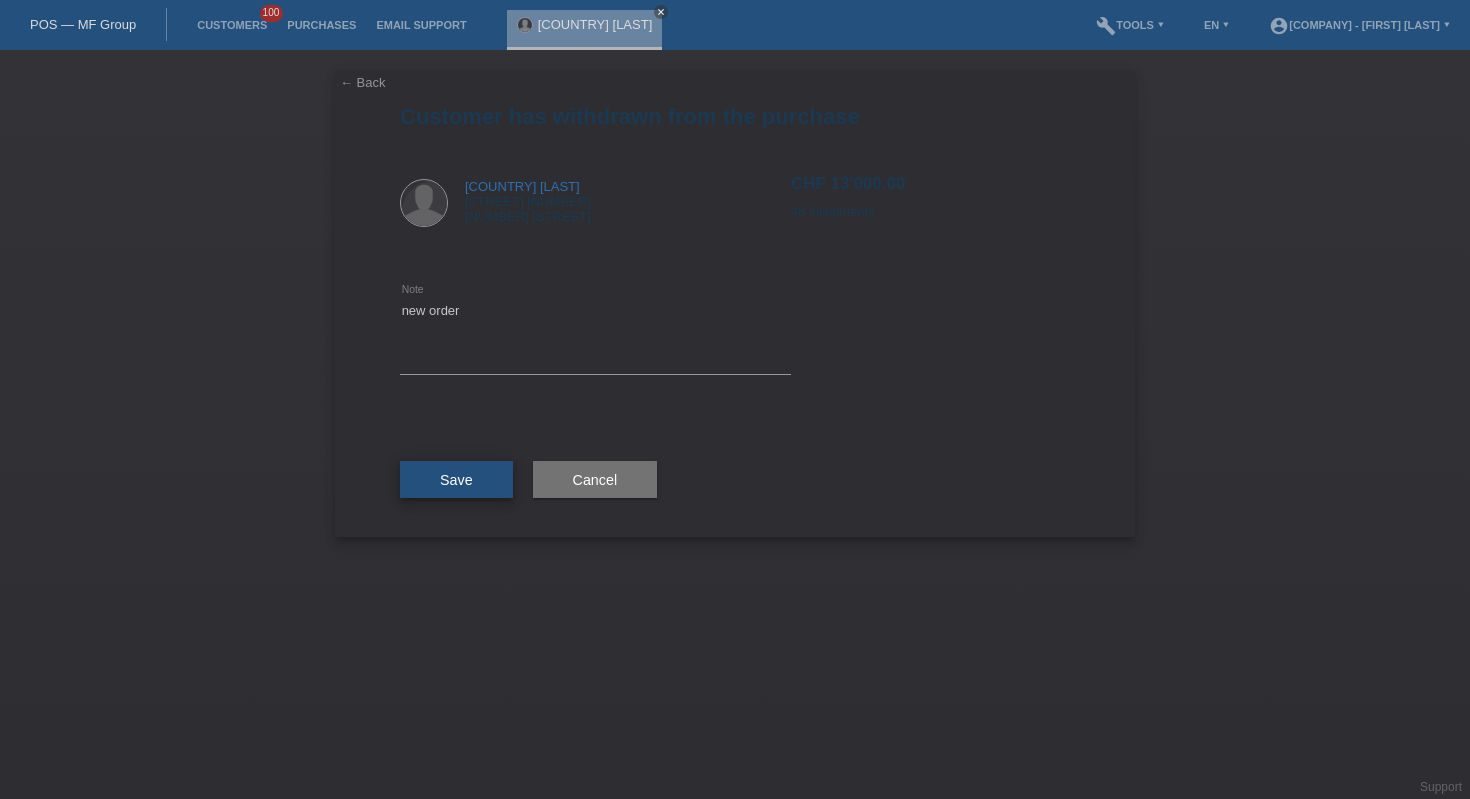 click on "Save" at bounding box center (456, 480) 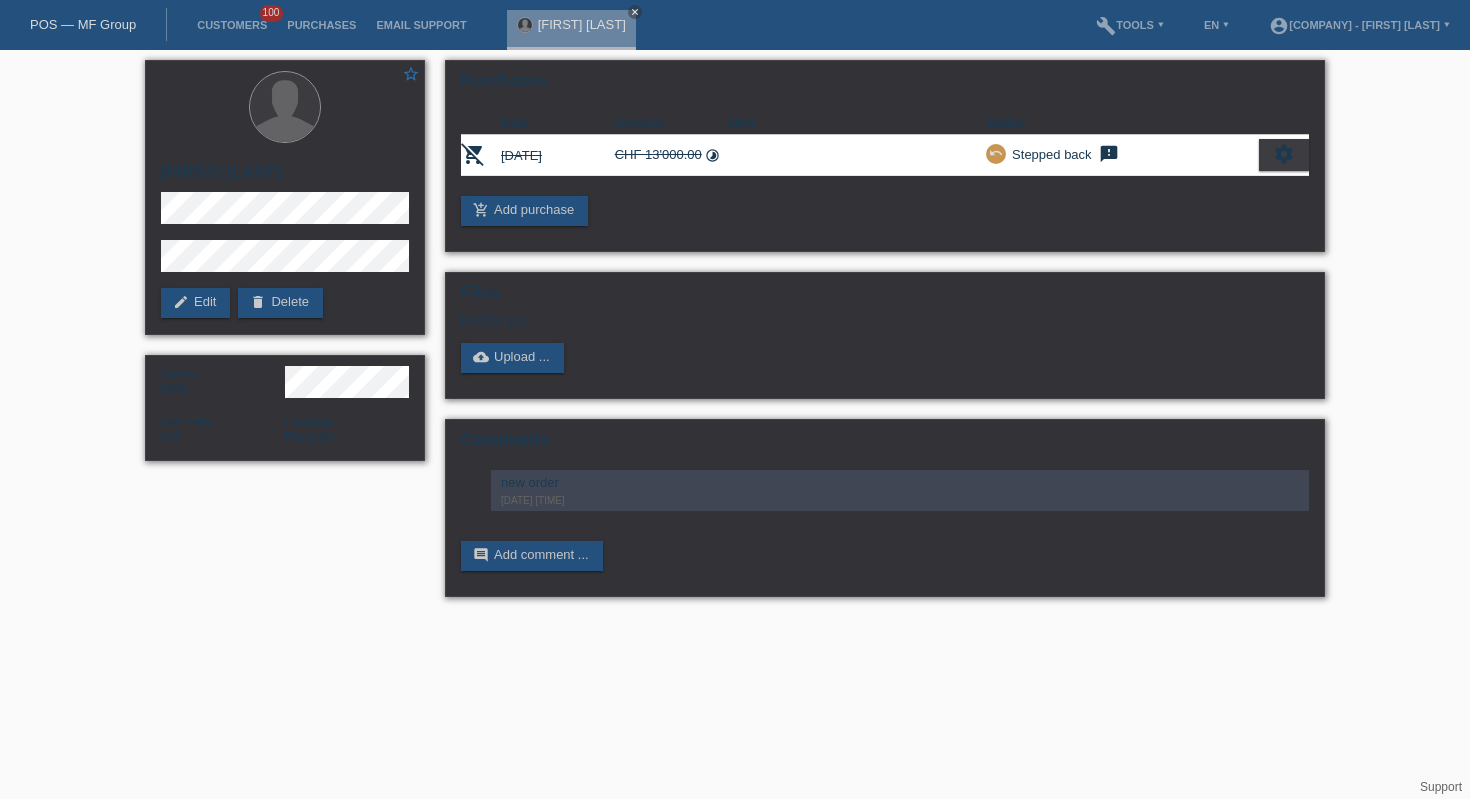 scroll, scrollTop: 0, scrollLeft: 0, axis: both 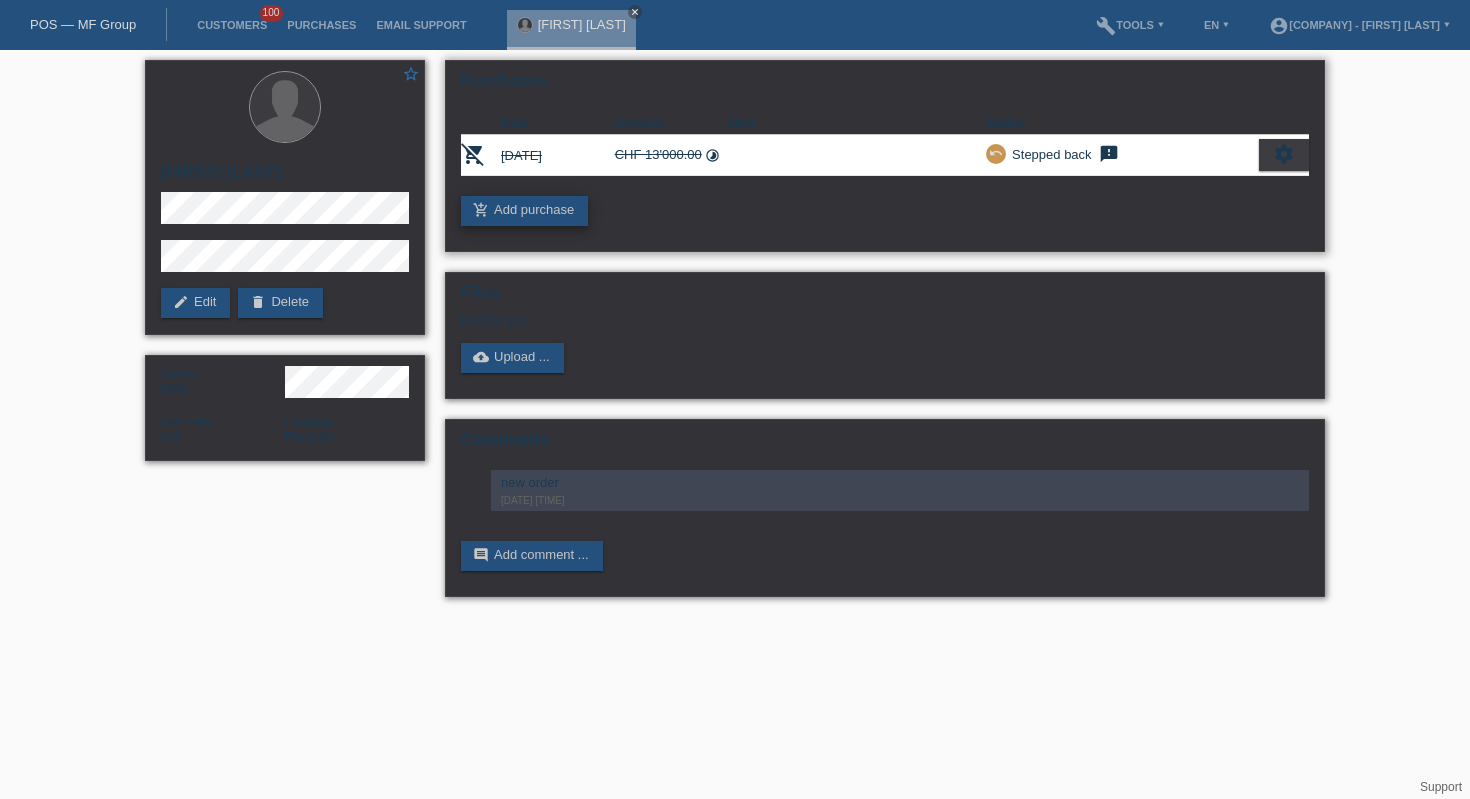 click on "add_shopping_cart  Add purchase" at bounding box center (524, 211) 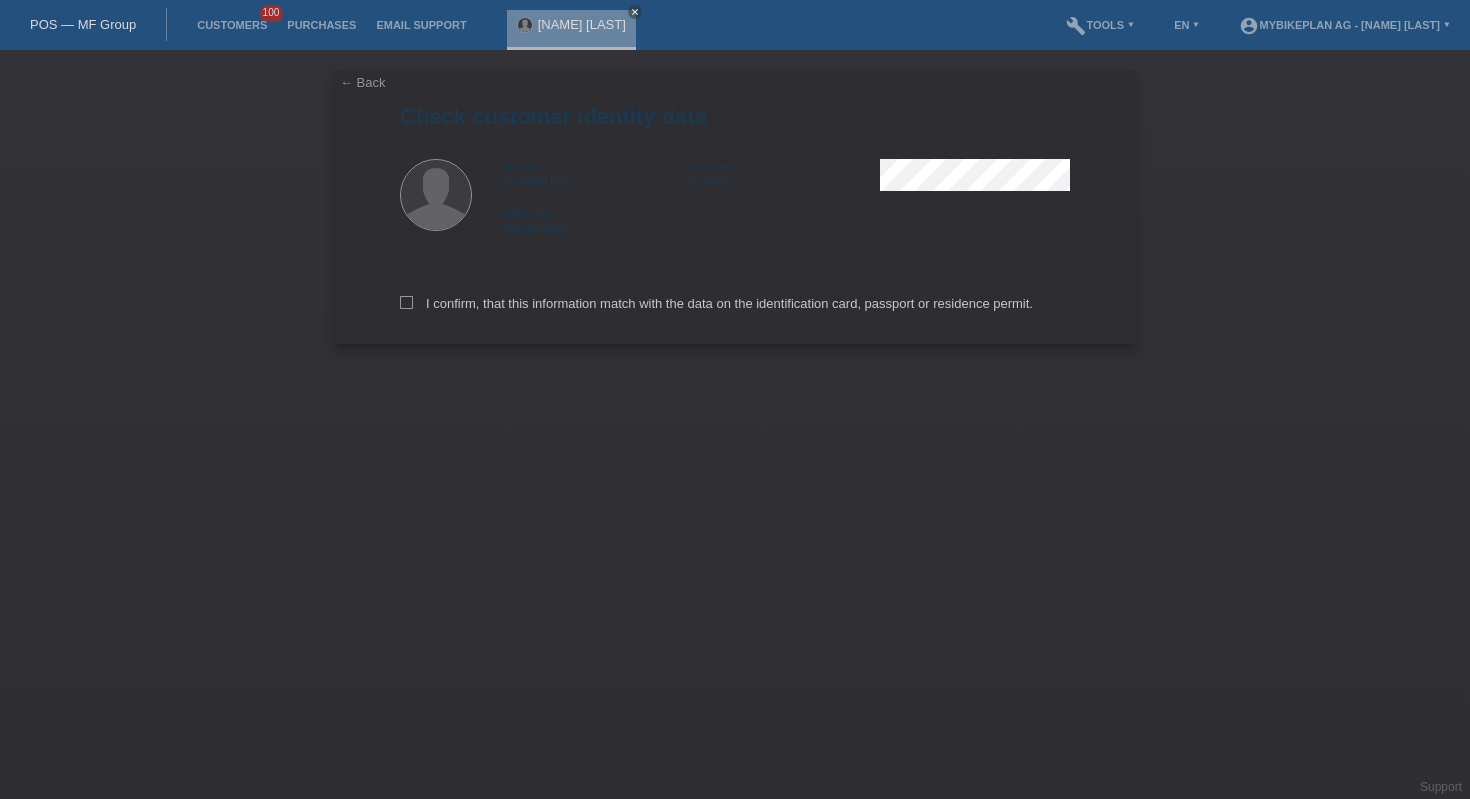 scroll, scrollTop: 0, scrollLeft: 0, axis: both 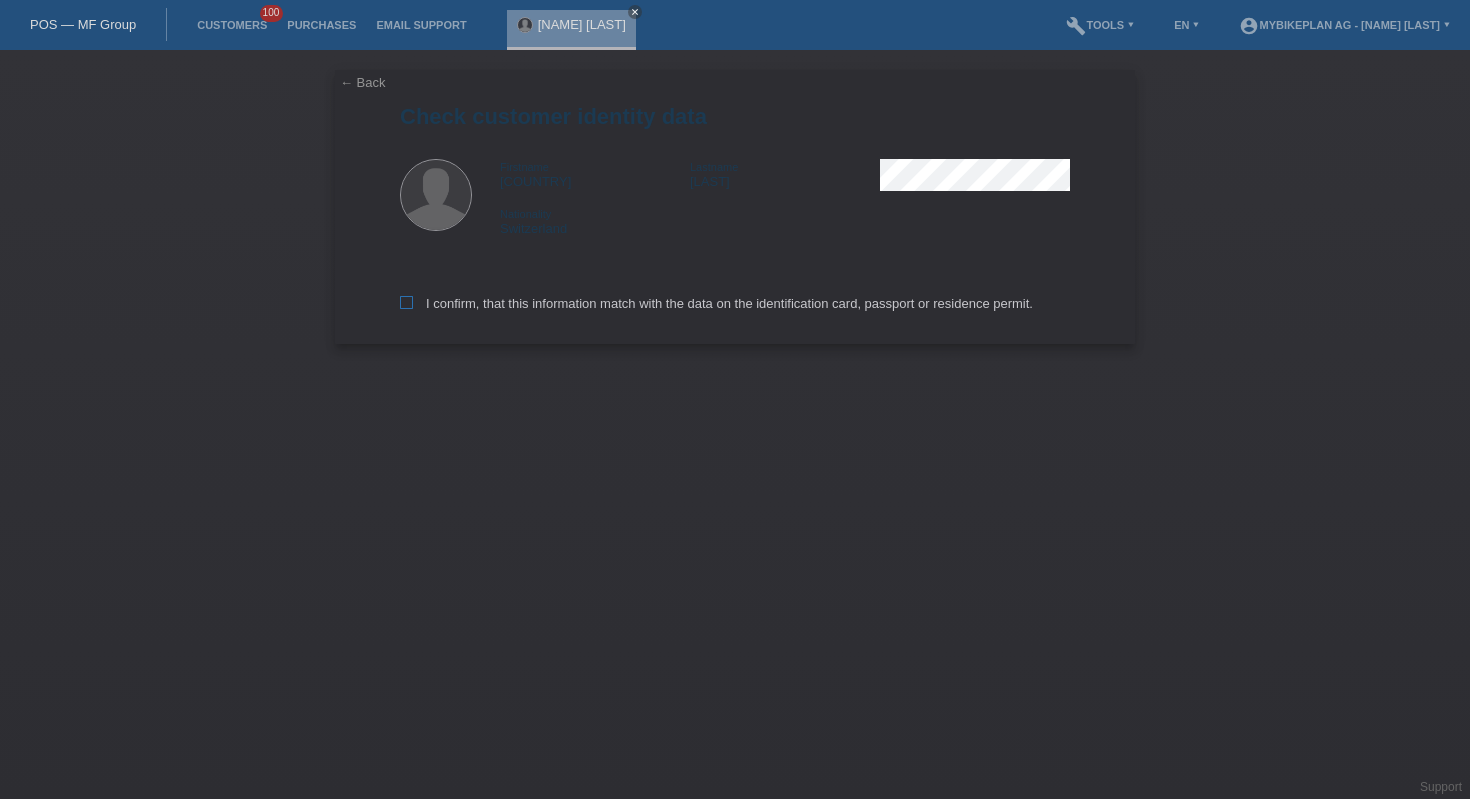 click on "I confirm, that this information match with the data on the identification card, passport or residence permit." at bounding box center [716, 303] 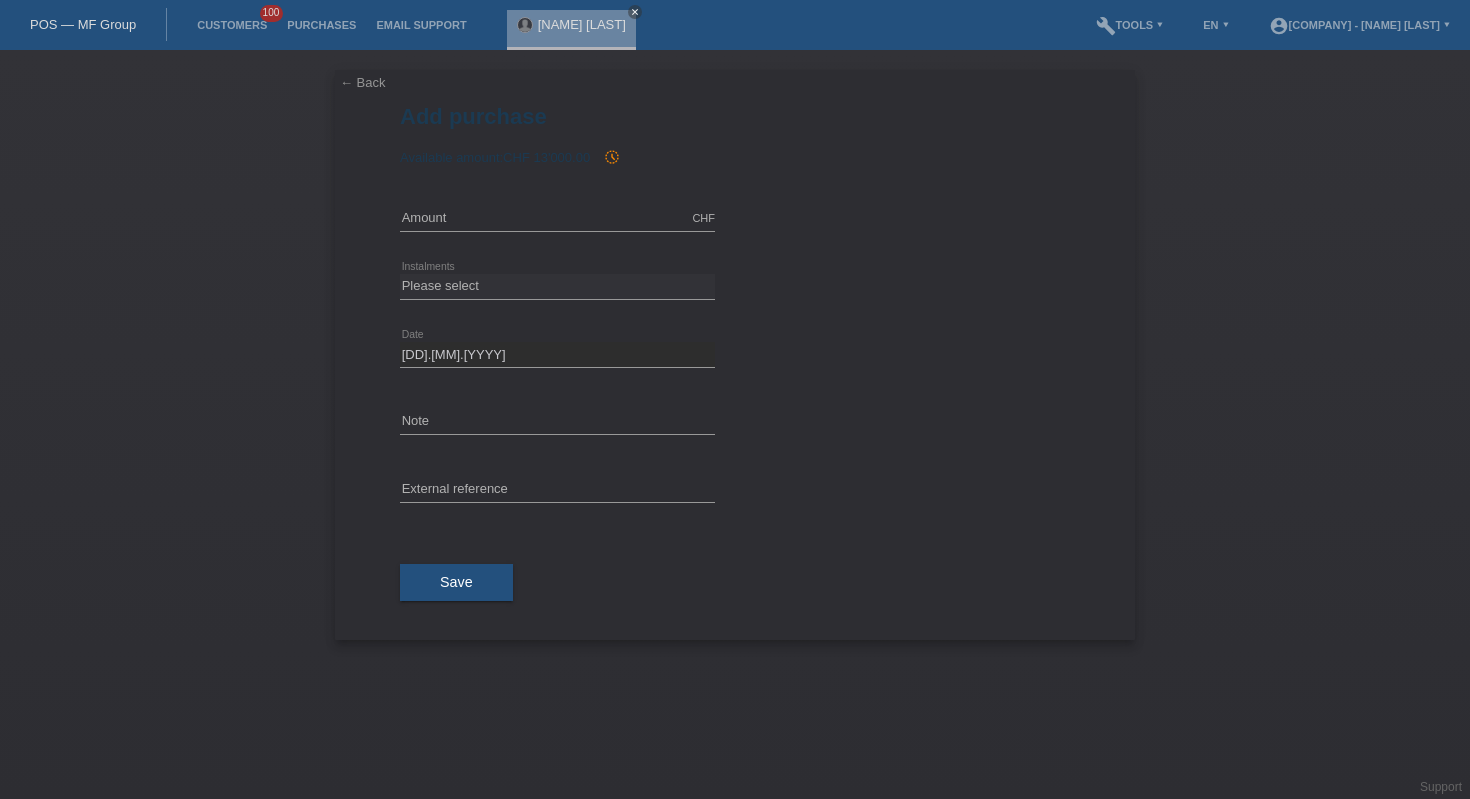 scroll, scrollTop: 0, scrollLeft: 0, axis: both 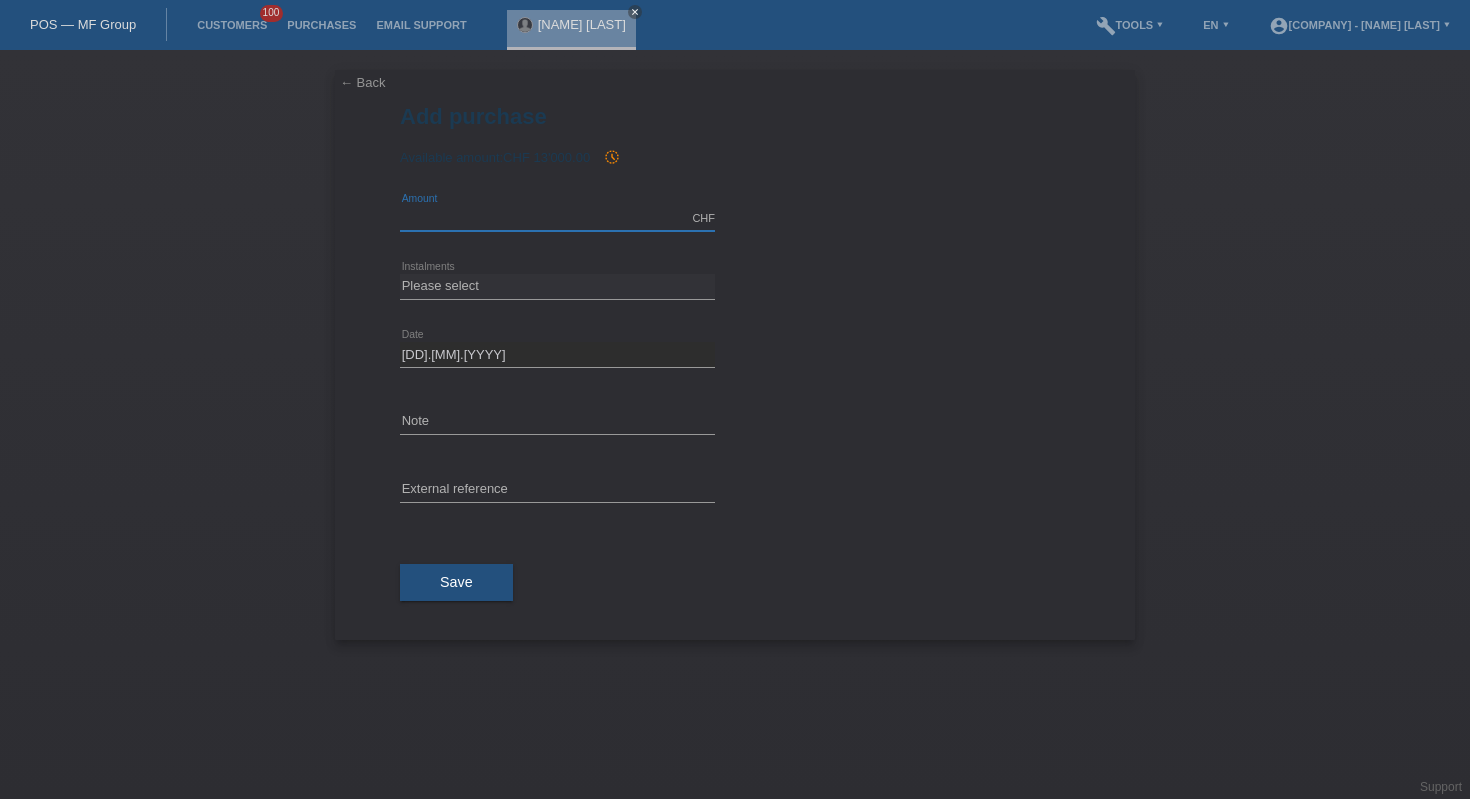 click at bounding box center (557, 218) 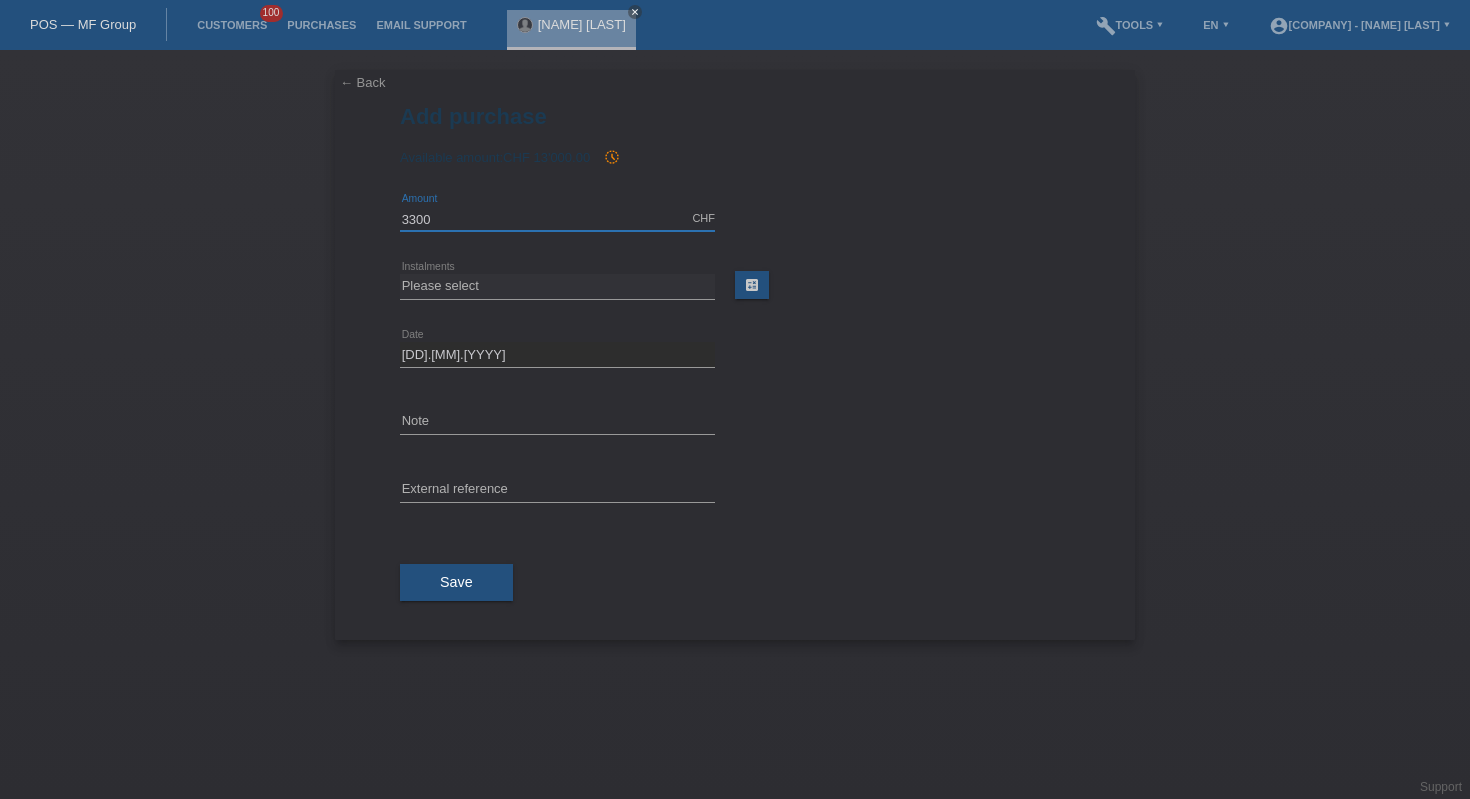 type on "3300.00" 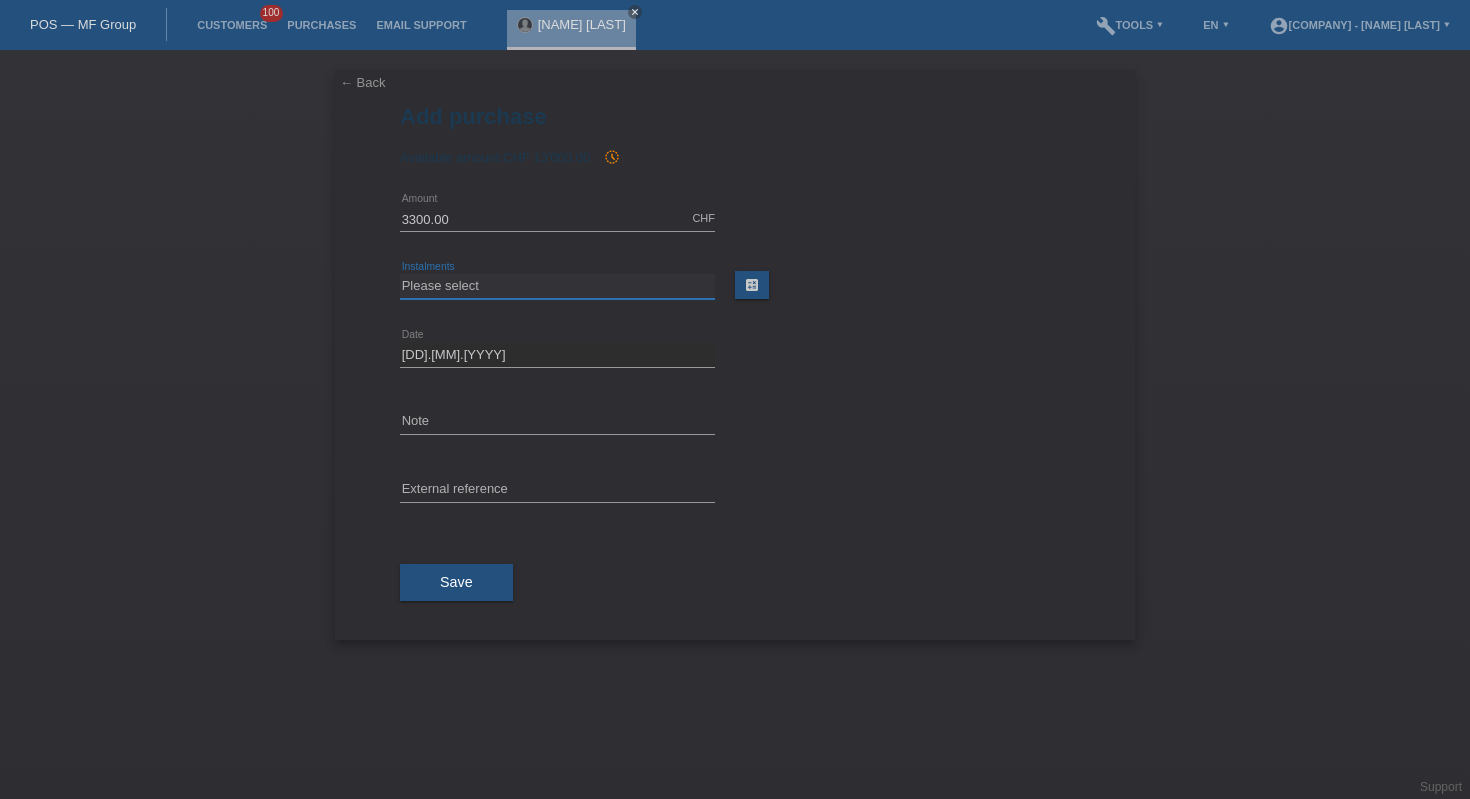 click on "Please select
6 instalments
12 instalments
18 instalments
24 instalments
36 instalments
48 instalments" at bounding box center (557, 286) 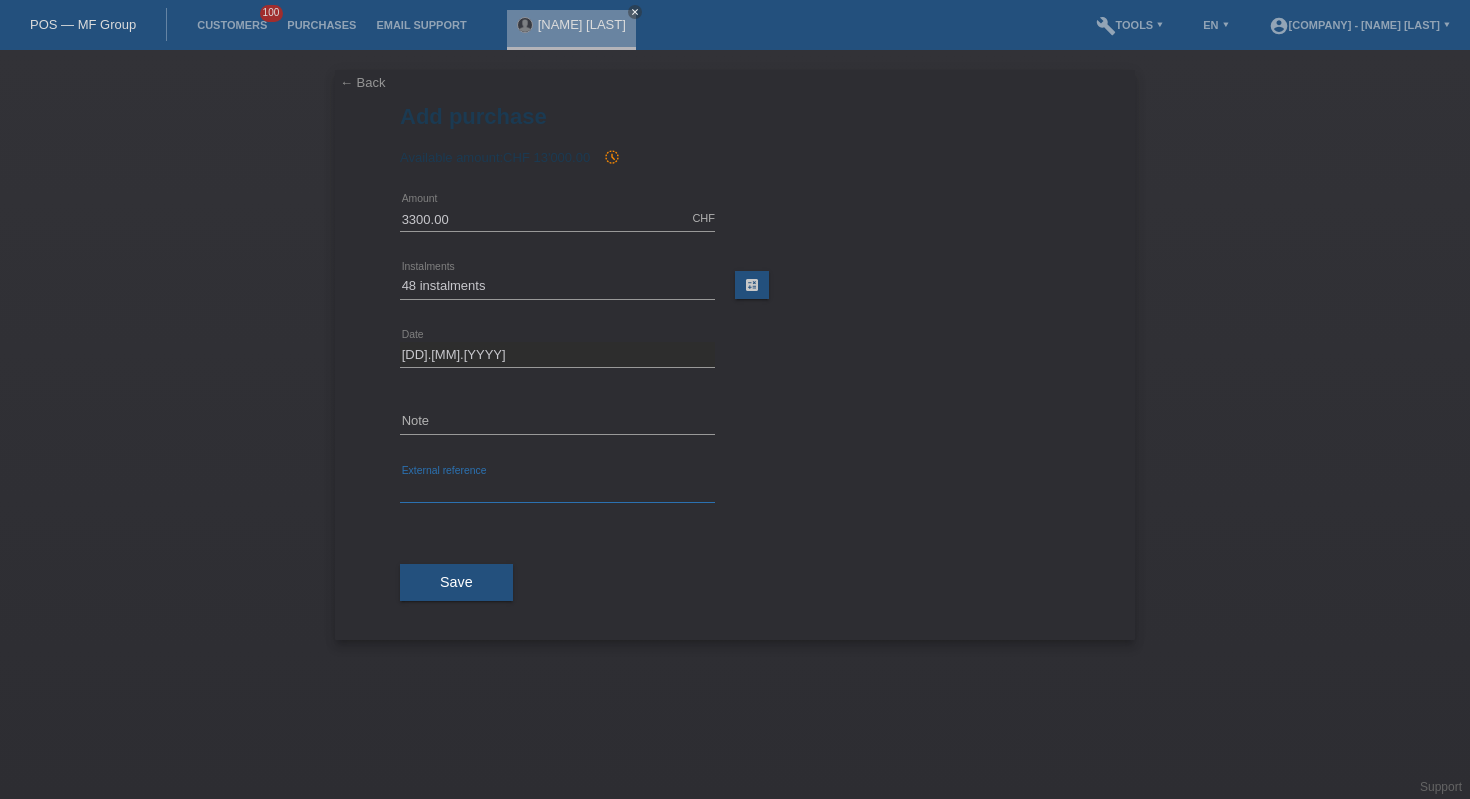 click at bounding box center (557, 490) 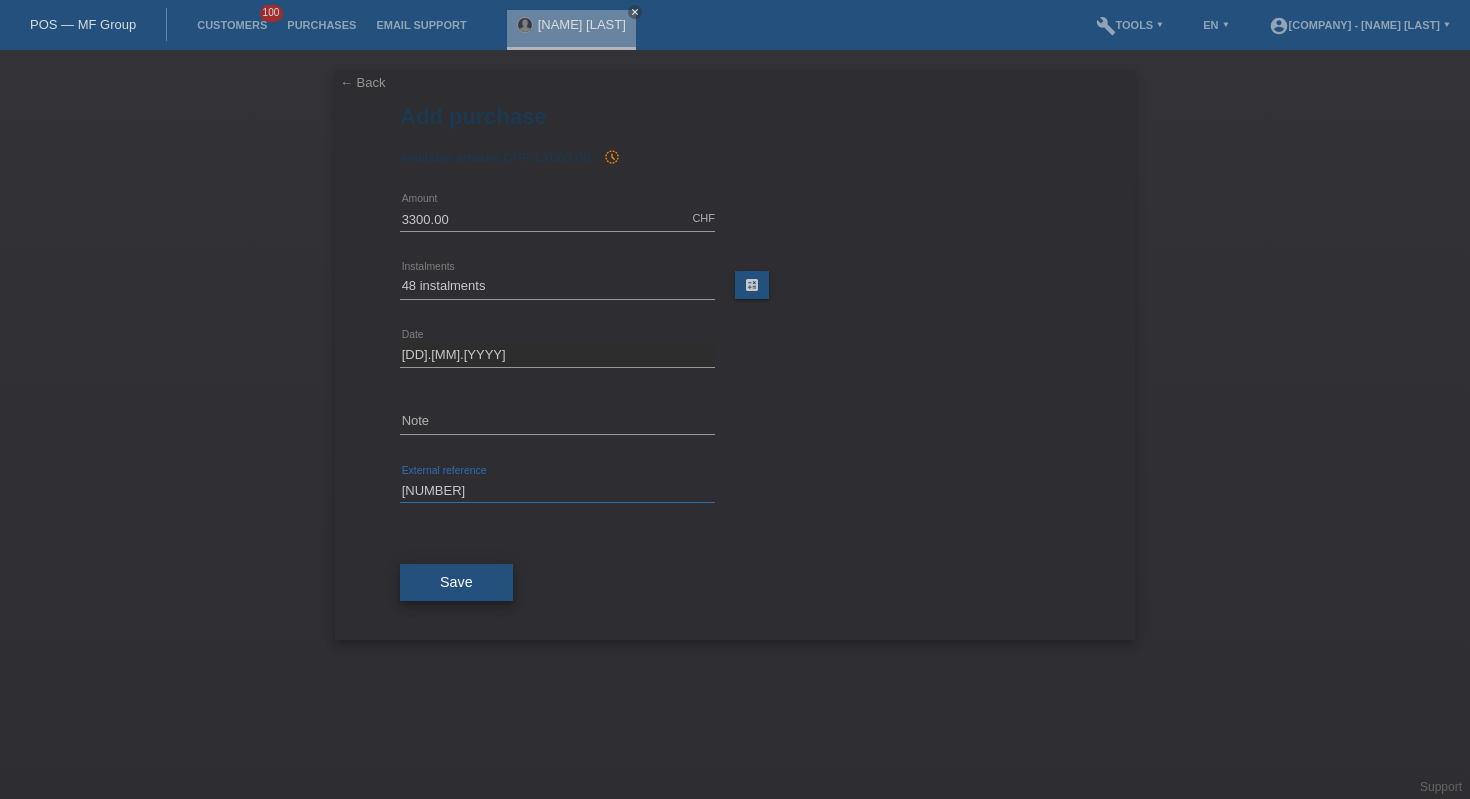 type on "39834764601" 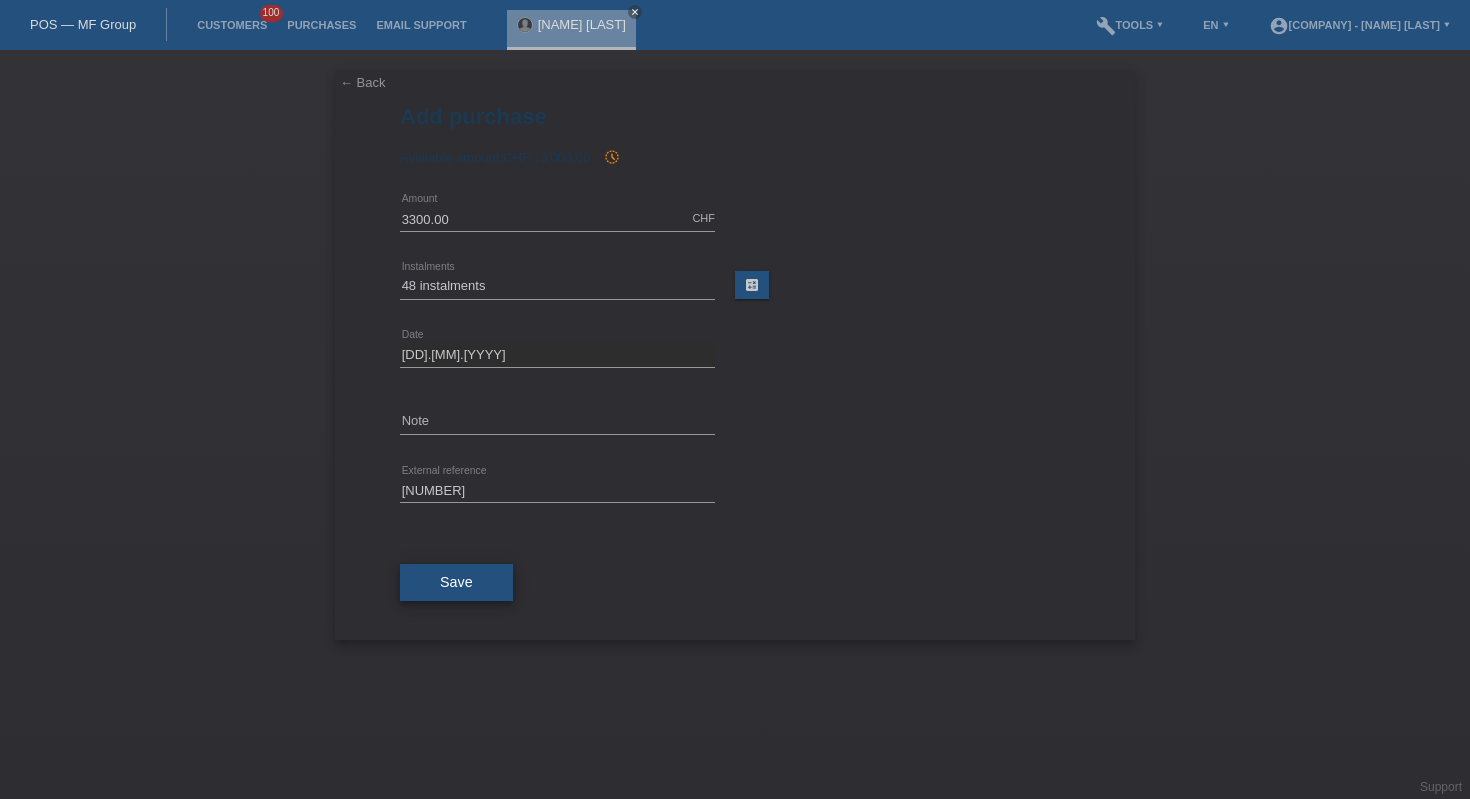 click on "Save" at bounding box center (456, 583) 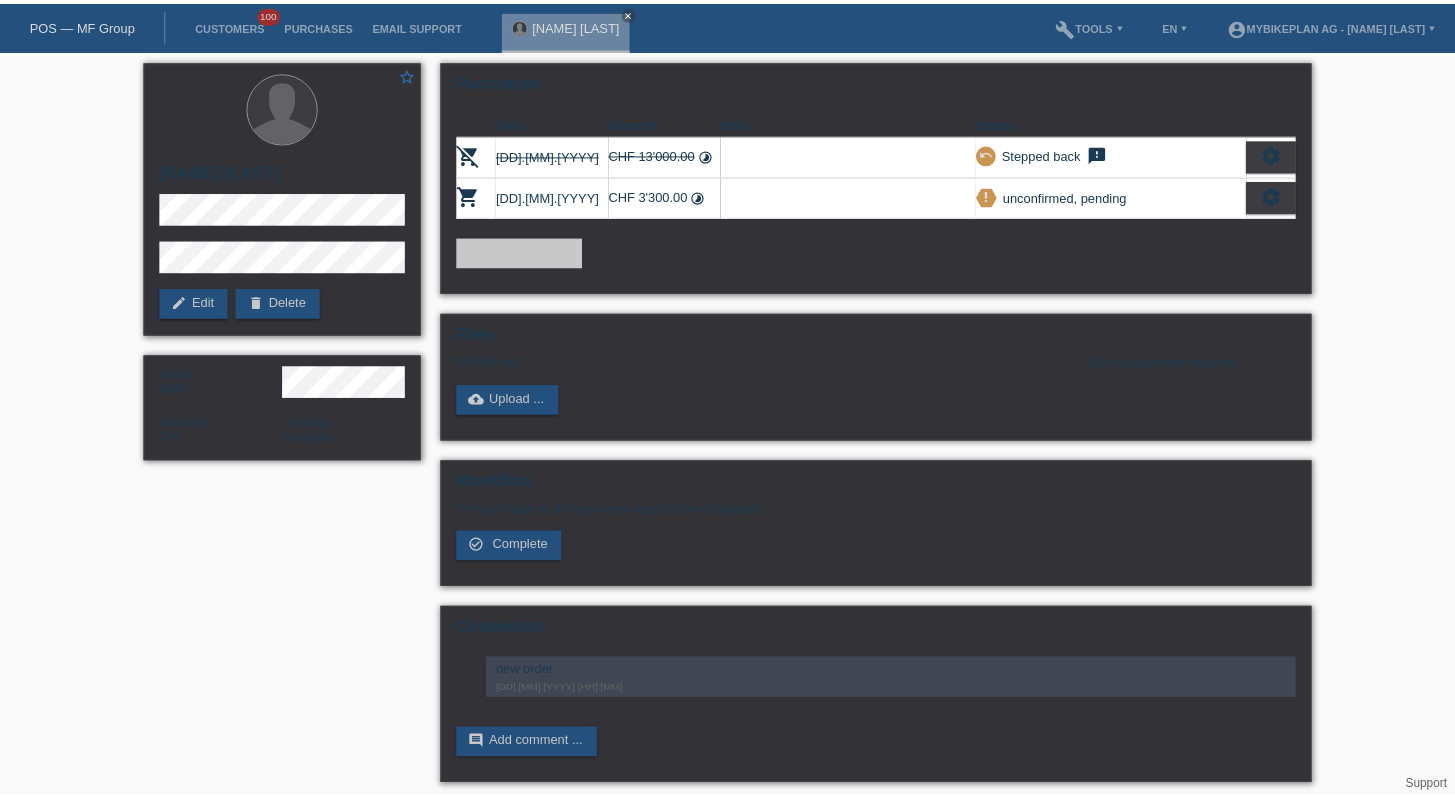scroll, scrollTop: 0, scrollLeft: 0, axis: both 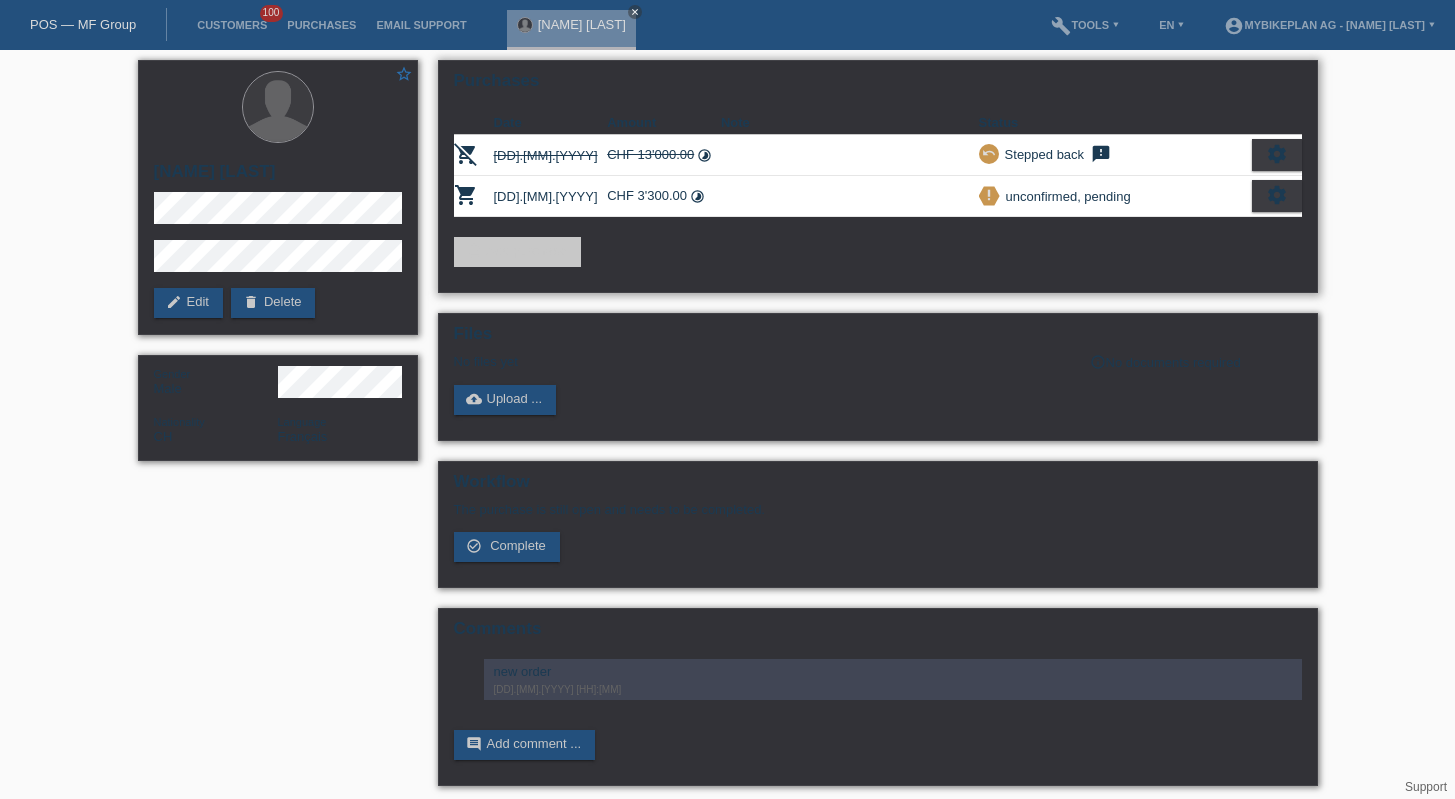 click on "settings" at bounding box center [1277, 154] 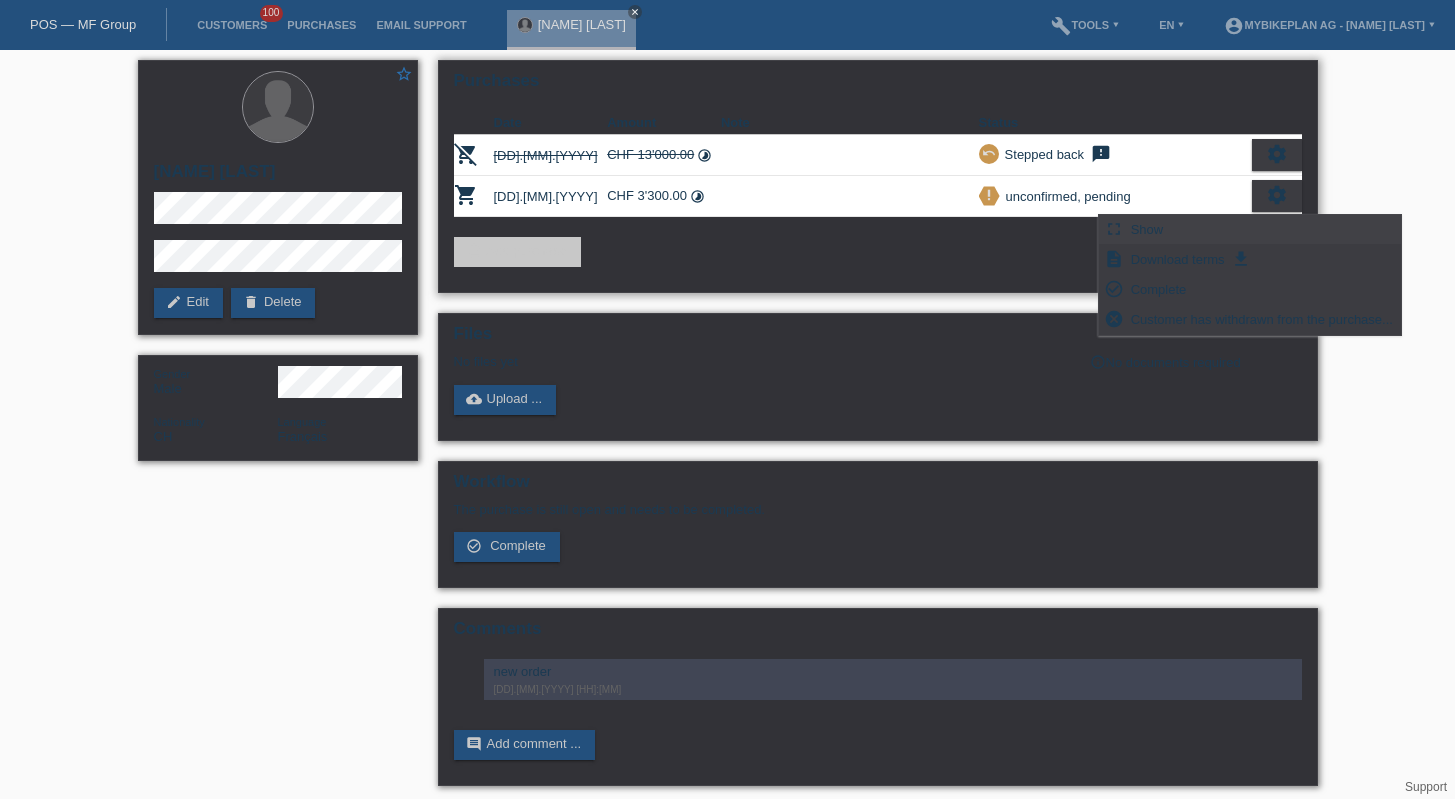 click on "fullscreen   Show" at bounding box center [0, 0] 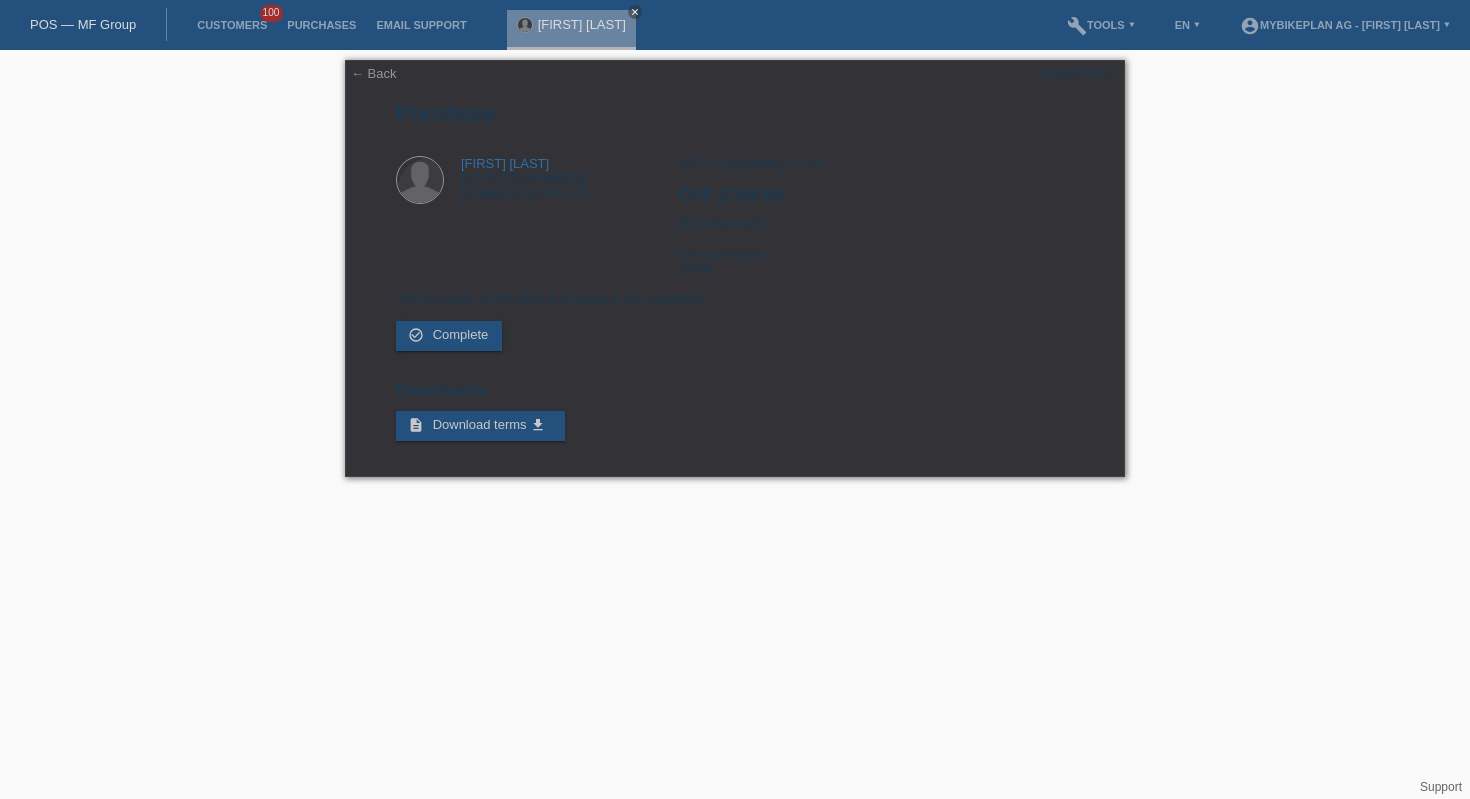 scroll, scrollTop: 0, scrollLeft: 0, axis: both 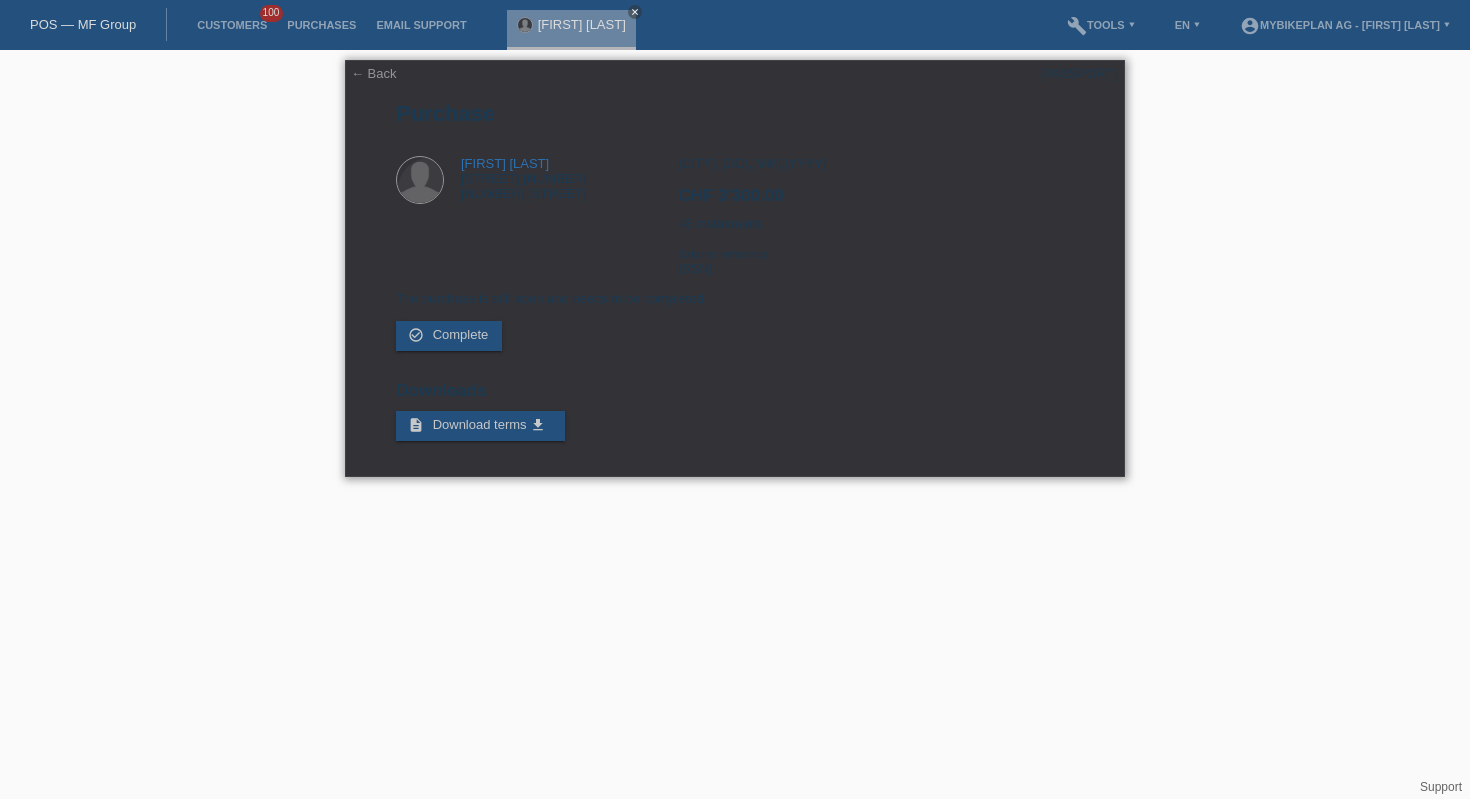 click on "[PASSPORT]" at bounding box center [1078, 73] 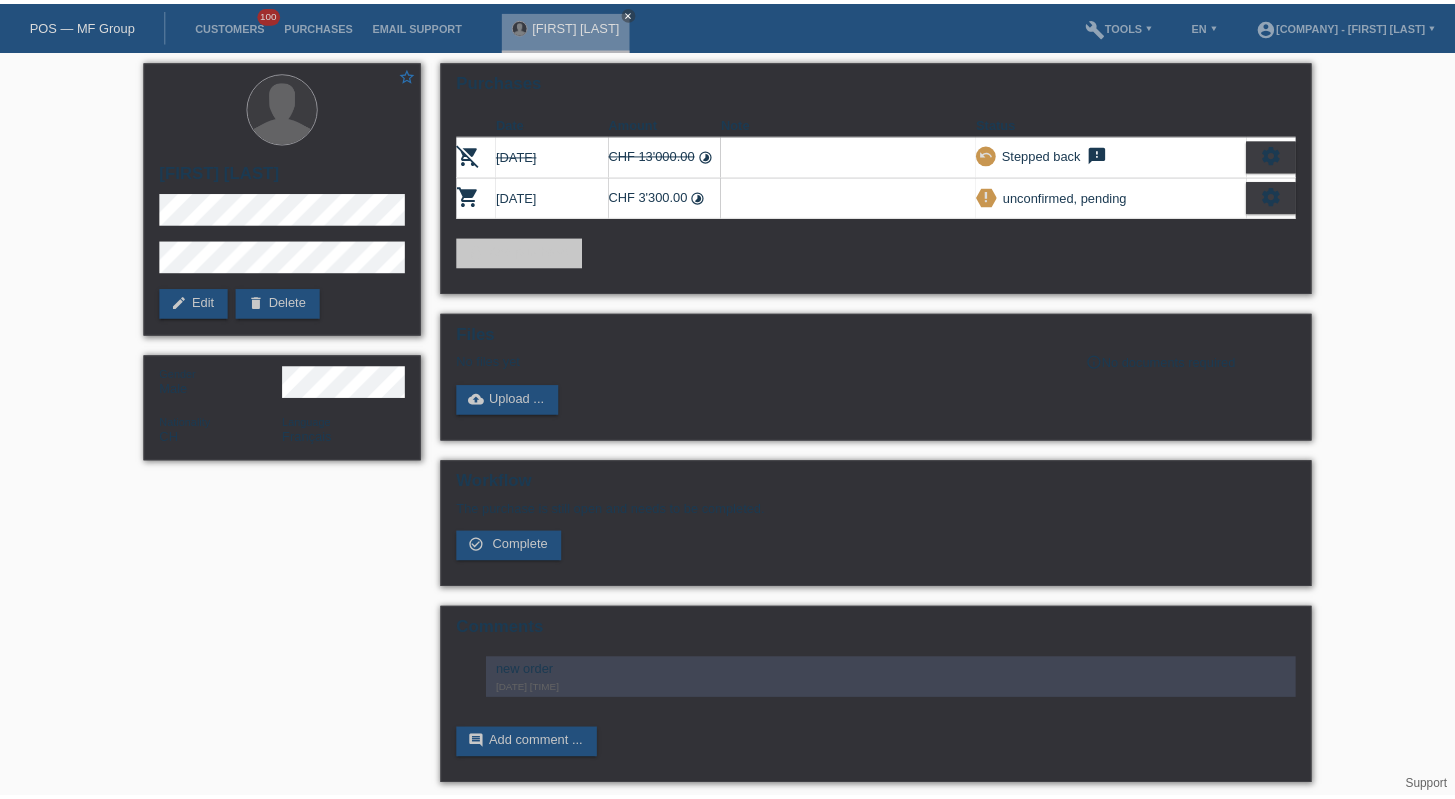 scroll, scrollTop: 0, scrollLeft: 0, axis: both 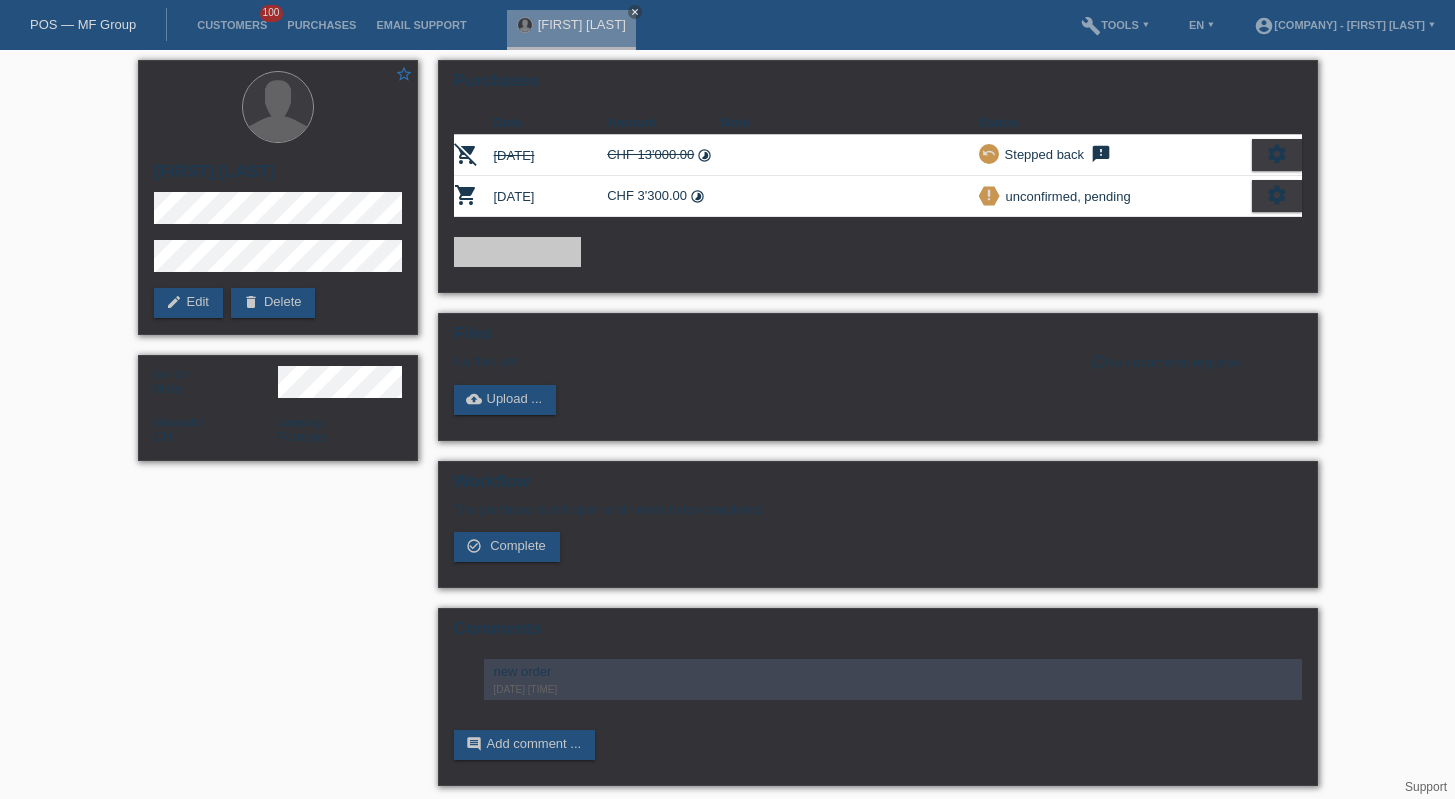 click on "POS — MF Group" at bounding box center [83, 24] 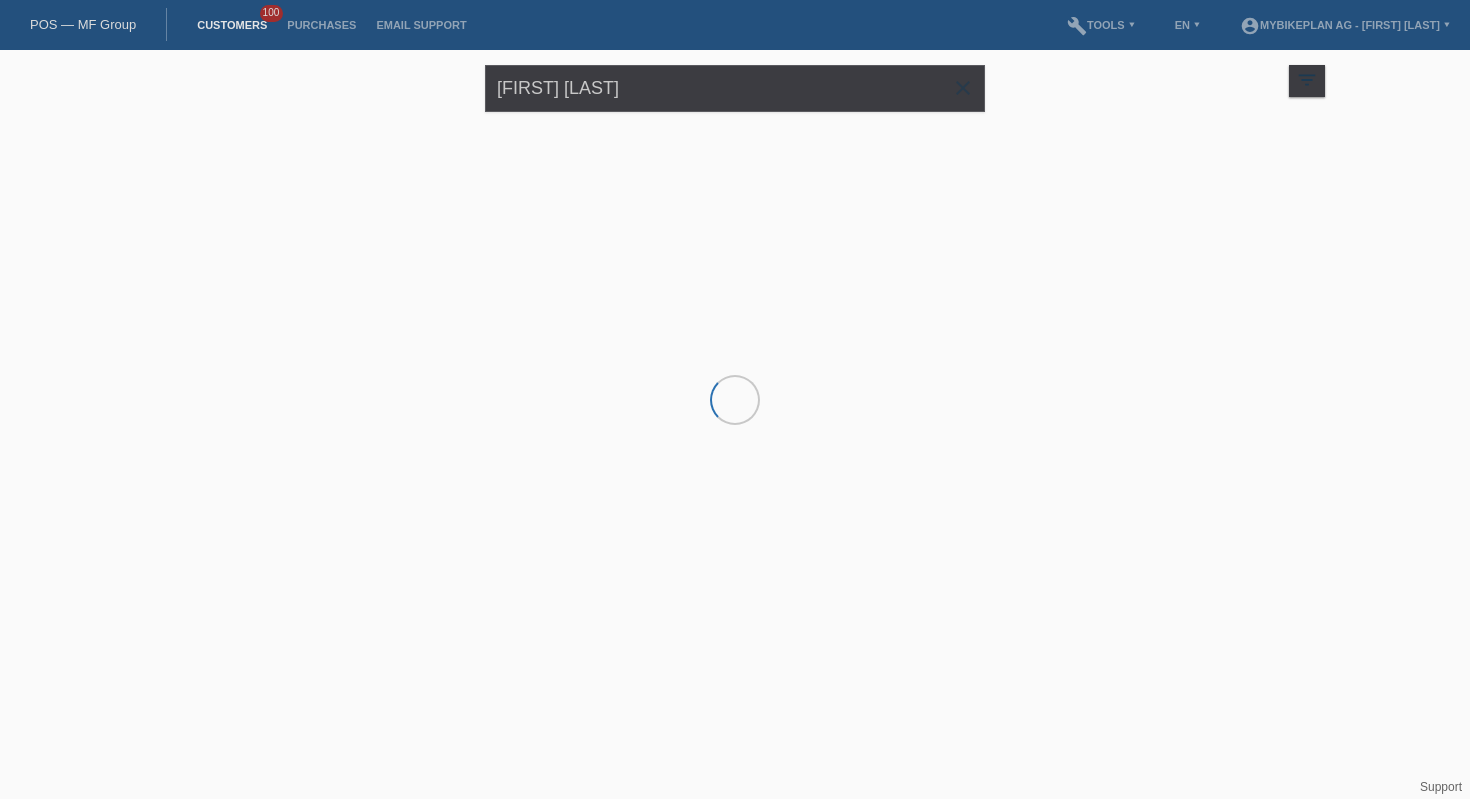 scroll, scrollTop: 0, scrollLeft: 0, axis: both 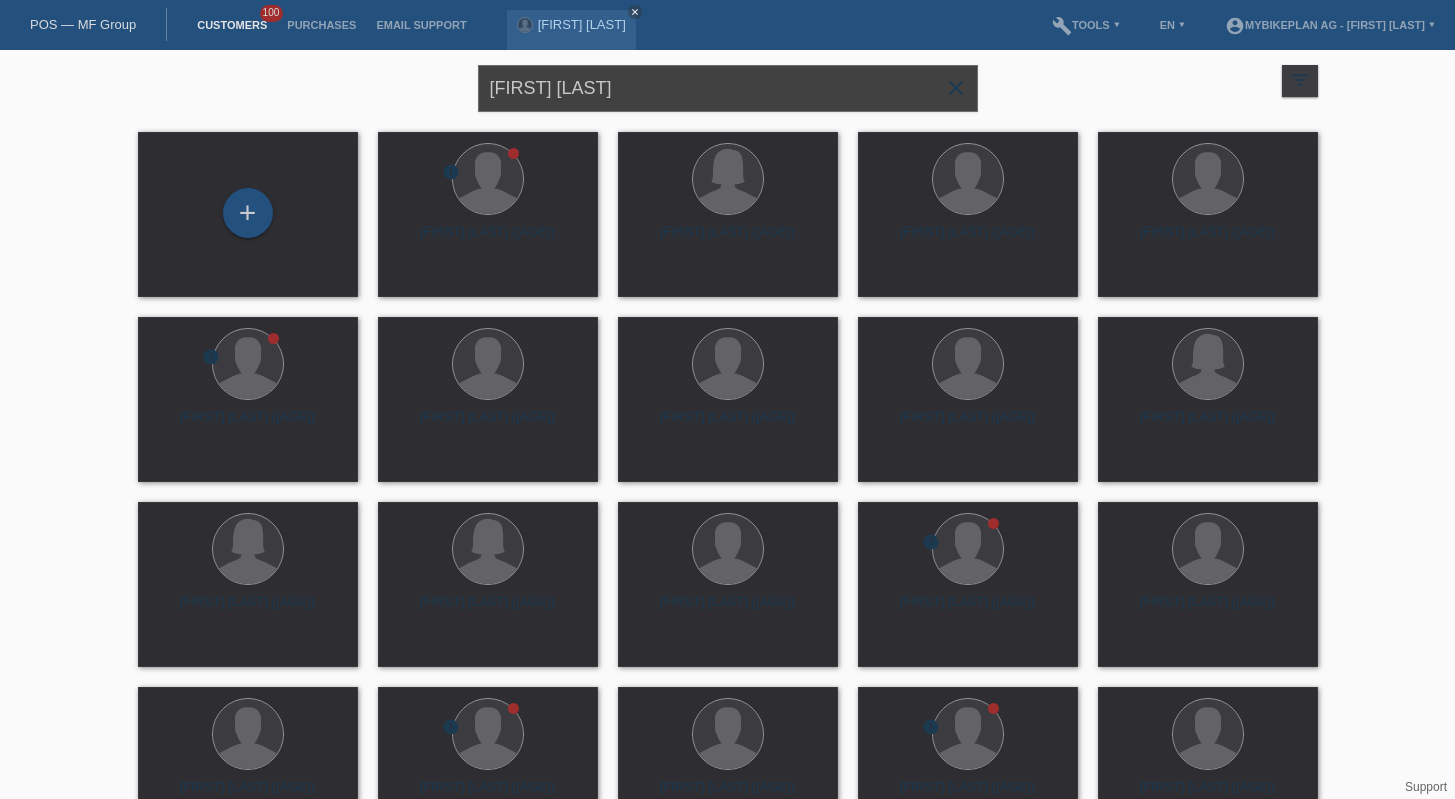 click on "France Weber" at bounding box center [728, 88] 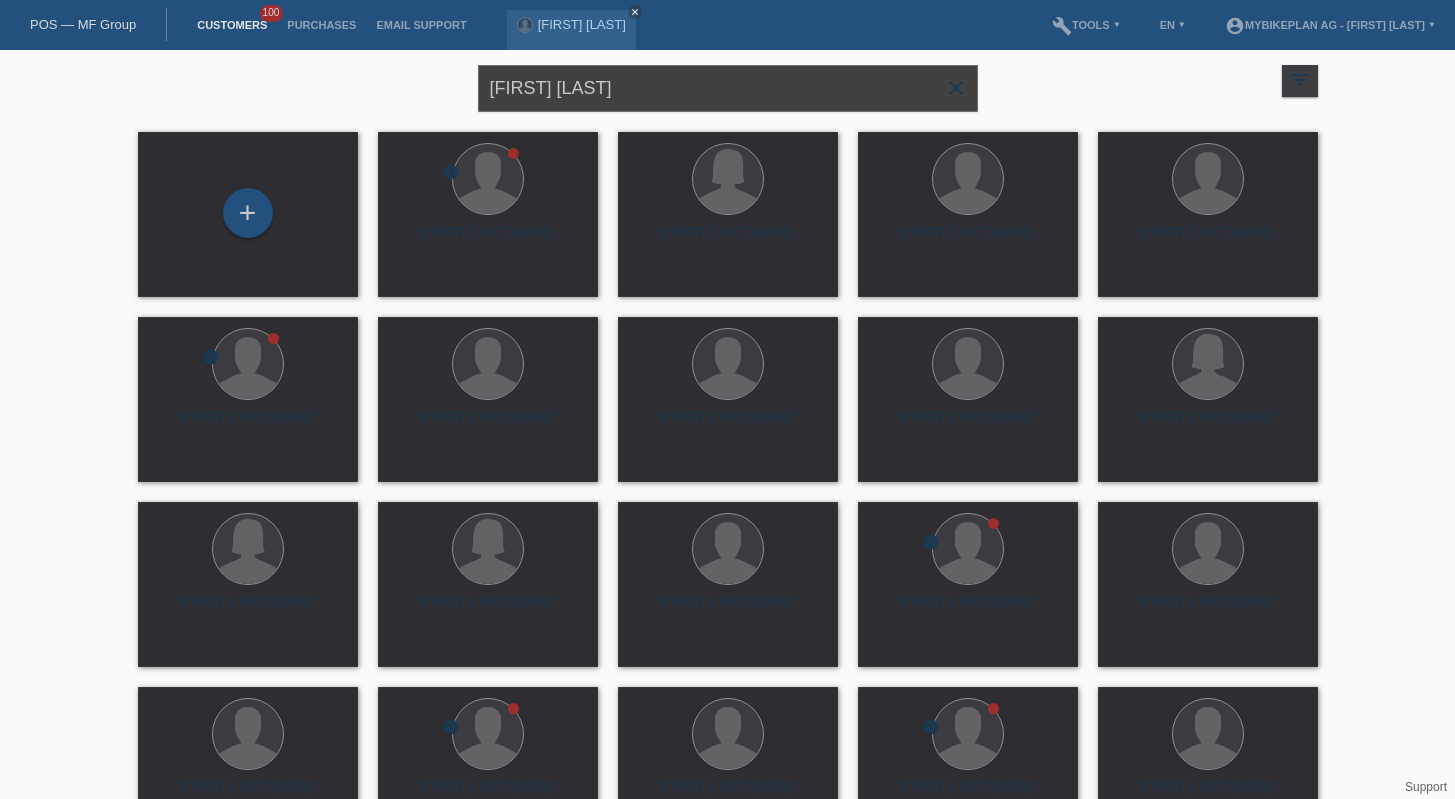 type on "karla avelar" 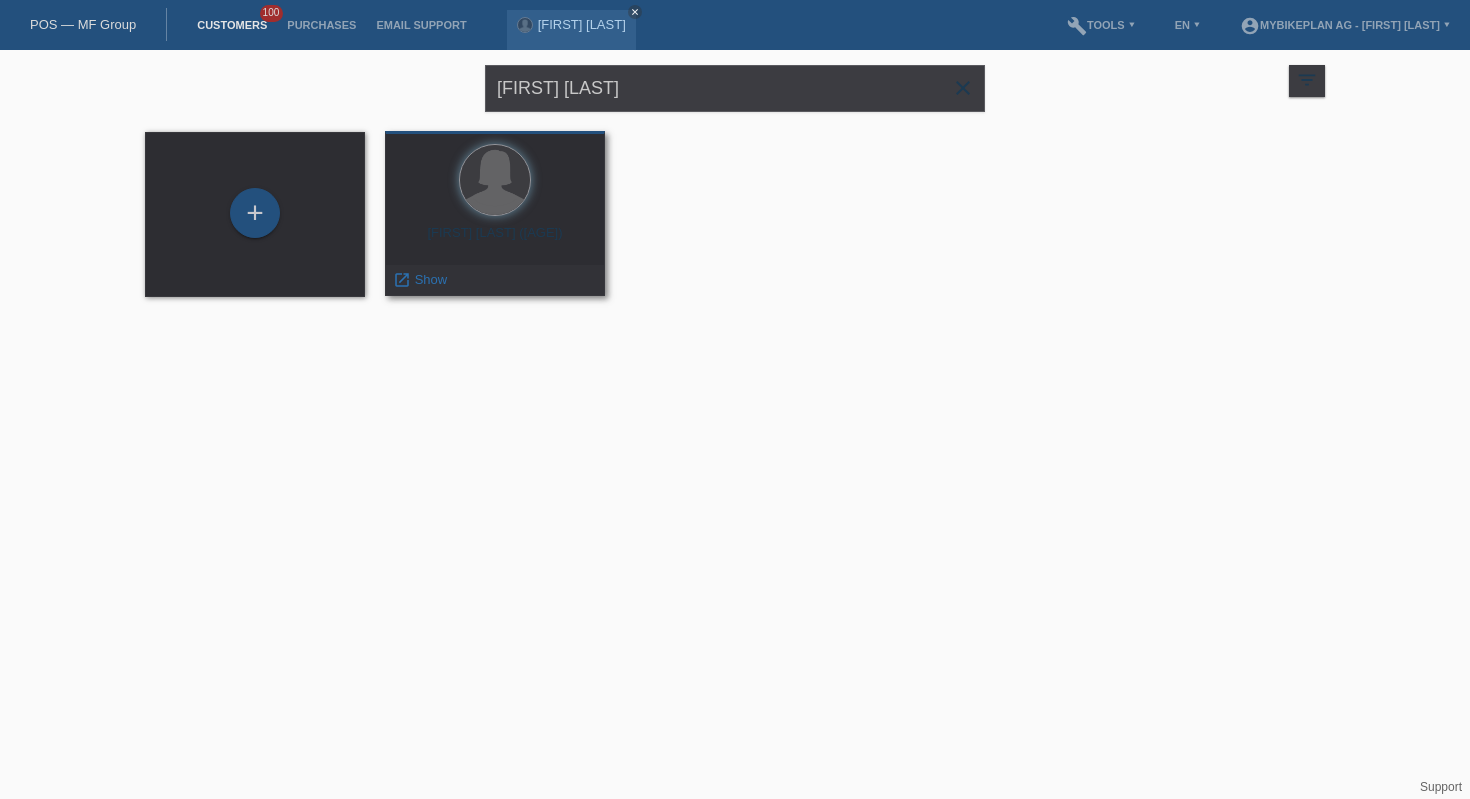 click at bounding box center [495, 181] 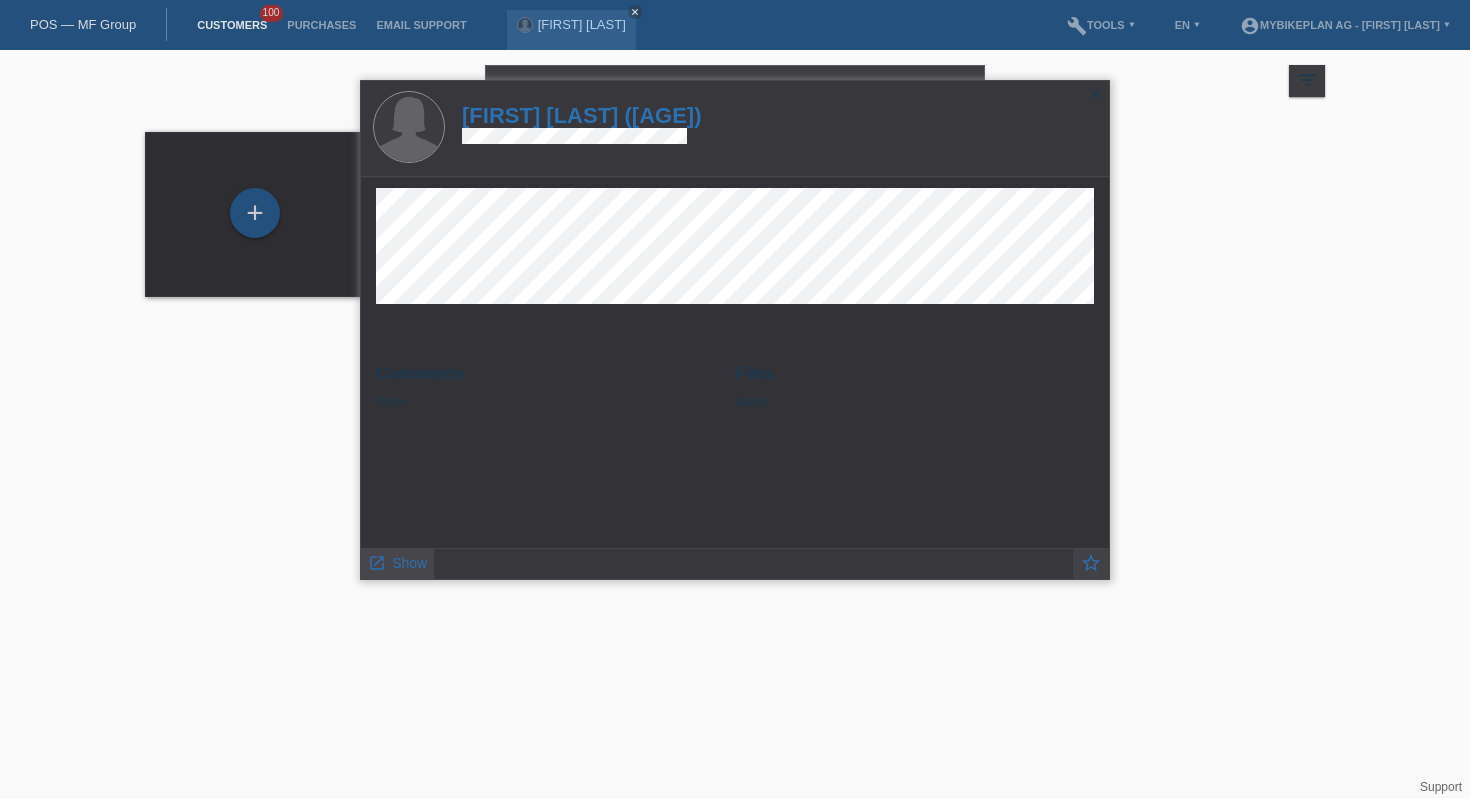 click on "Show" at bounding box center (409, 563) 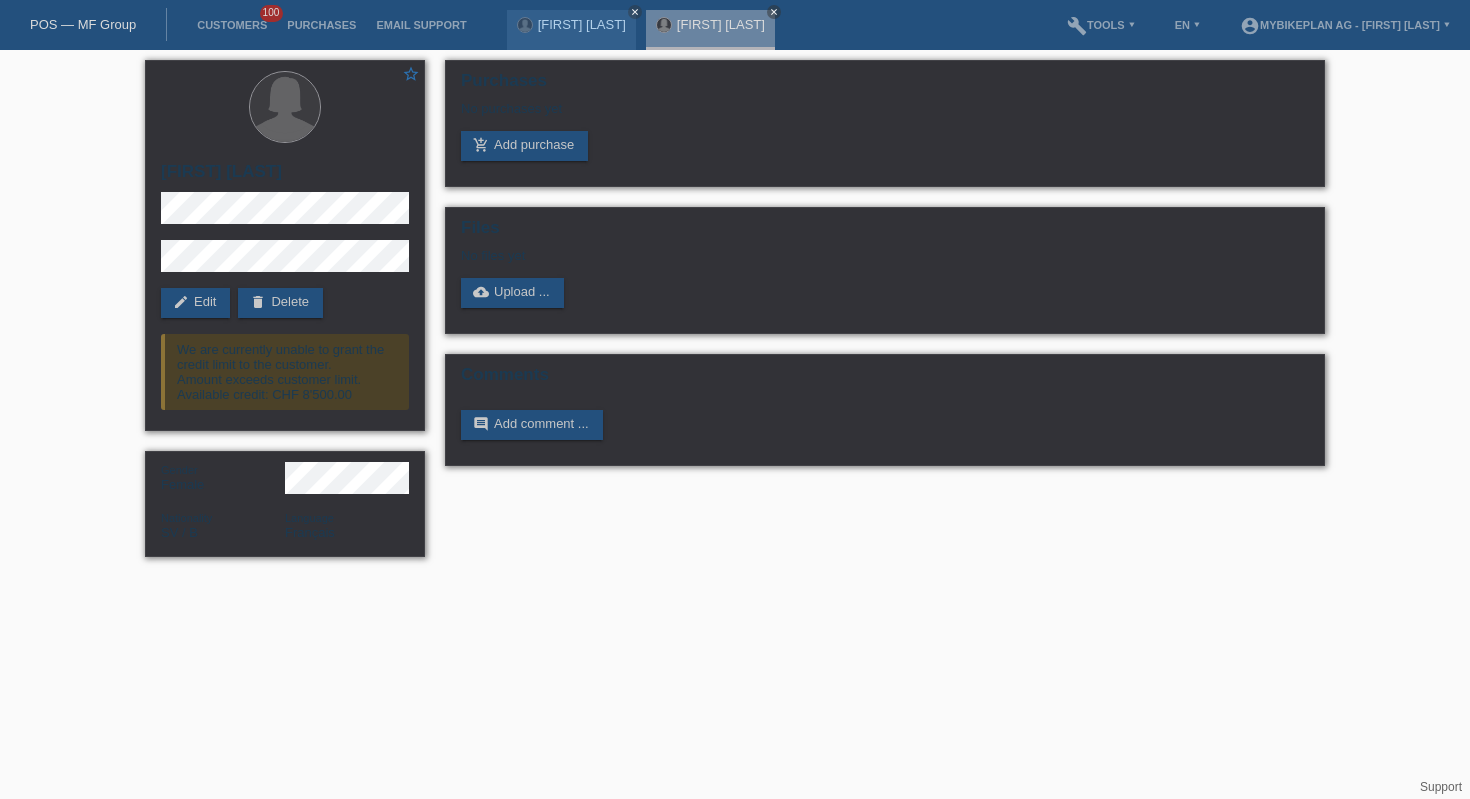 scroll, scrollTop: 0, scrollLeft: 0, axis: both 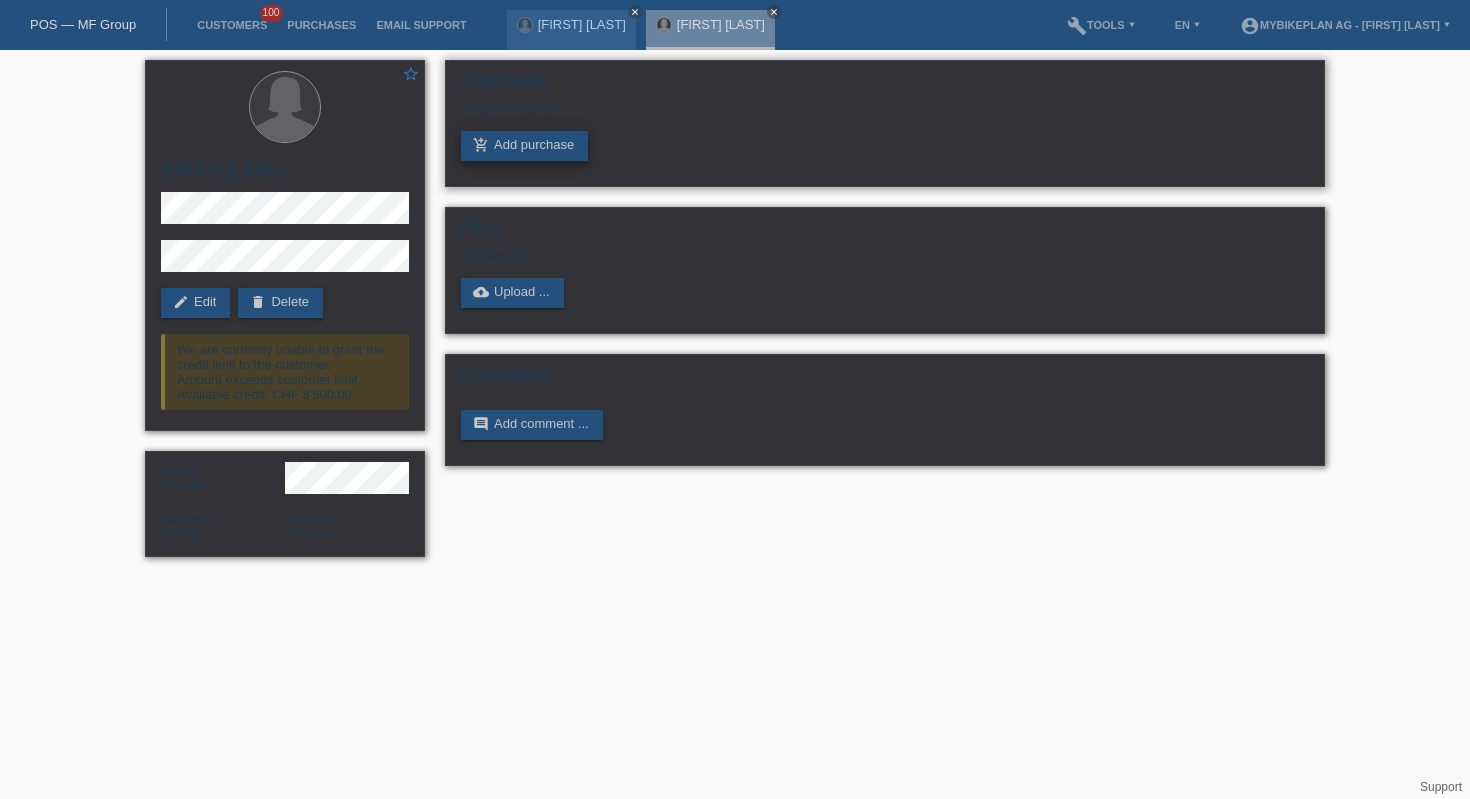 click on "add_shopping_cart  Add purchase" at bounding box center (524, 146) 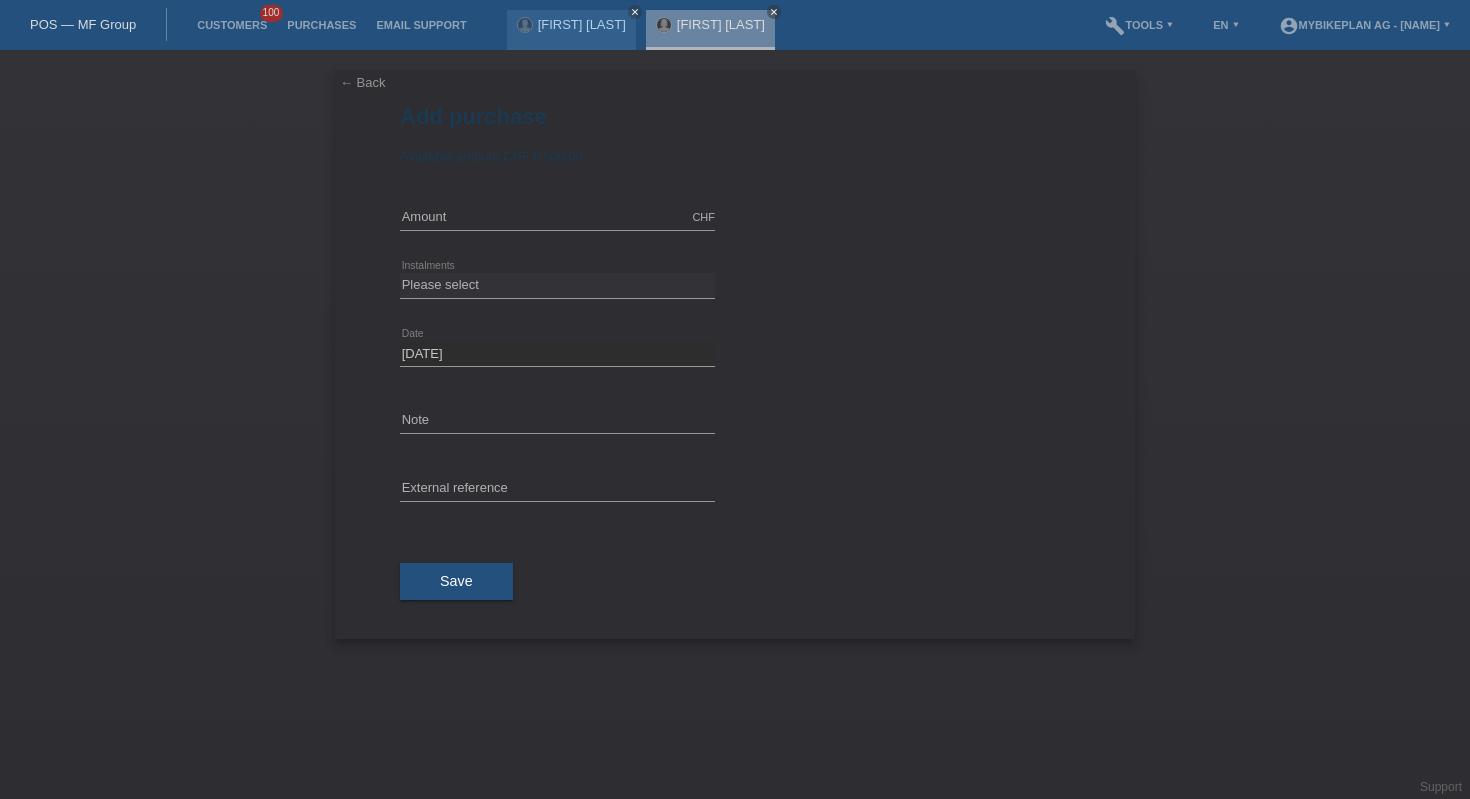 scroll, scrollTop: 0, scrollLeft: 0, axis: both 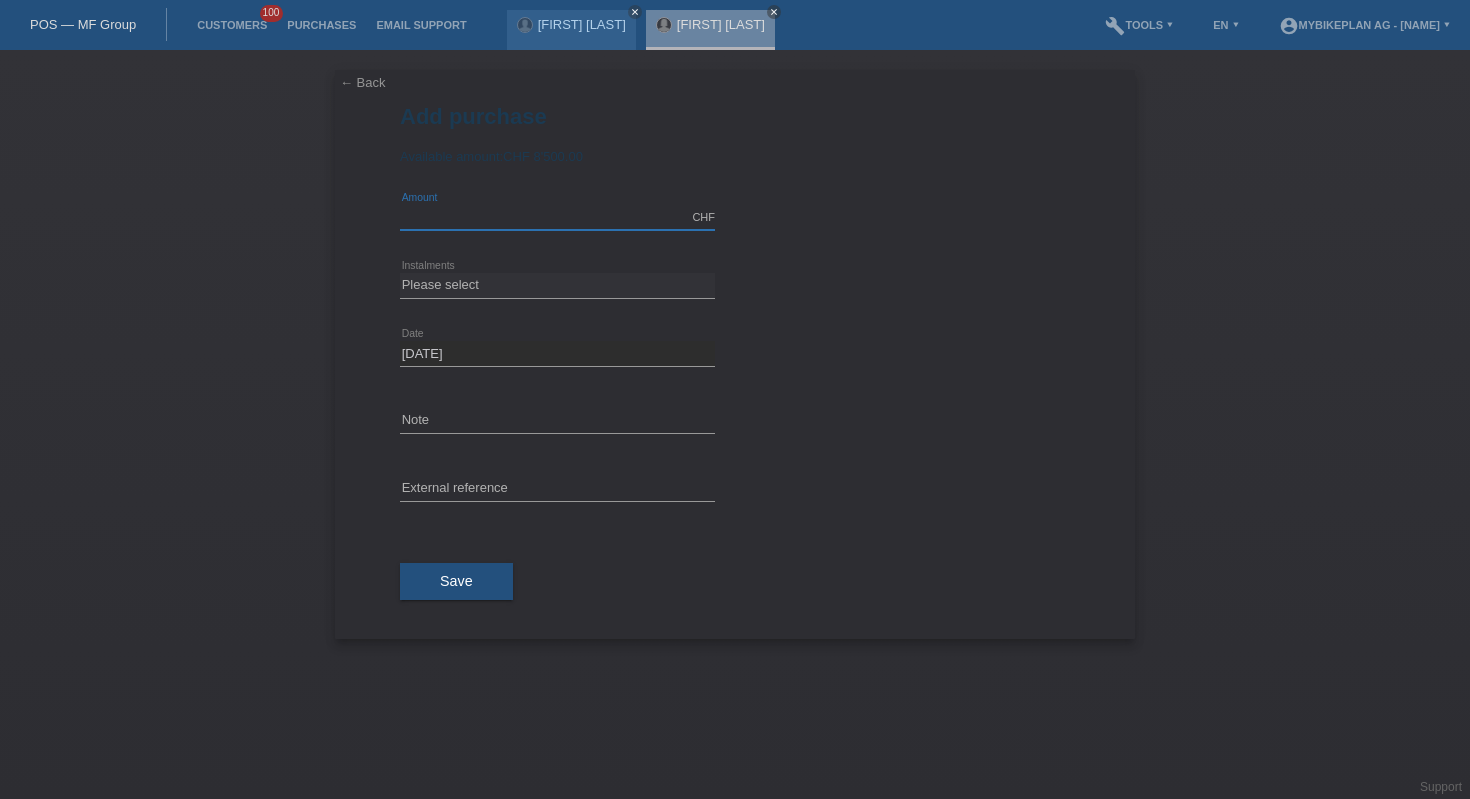 click at bounding box center (557, 217) 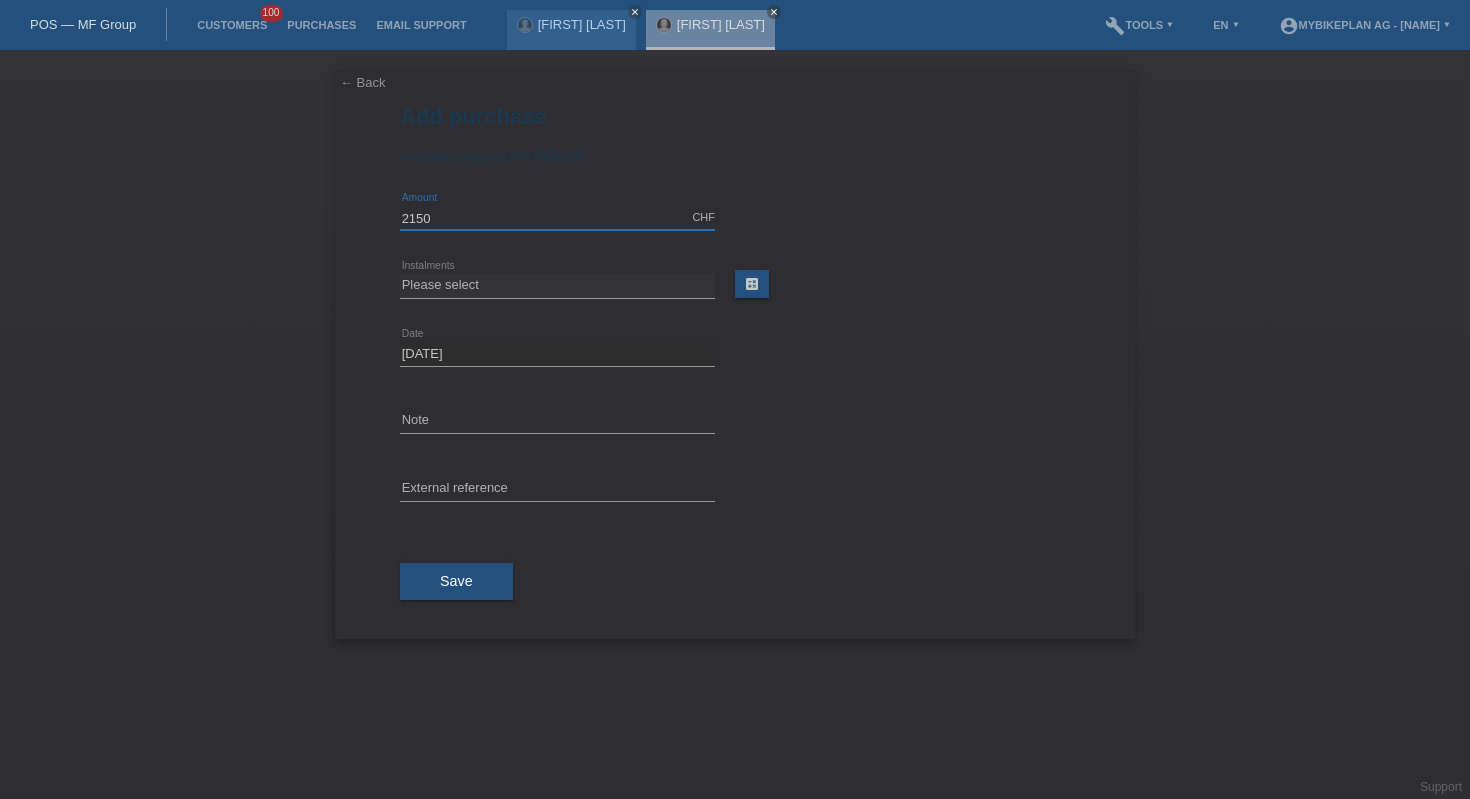 type on "2150.00" 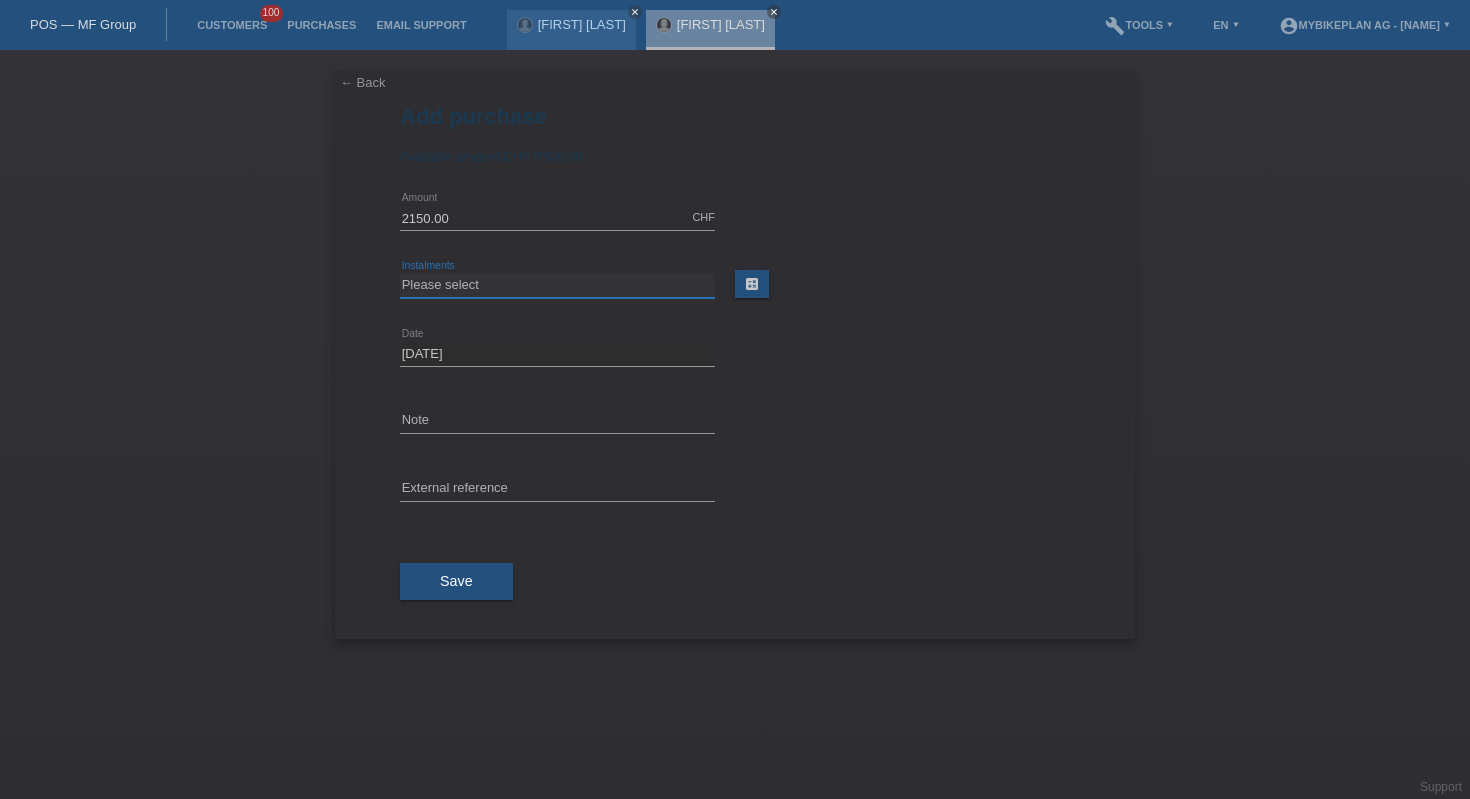 click on "Please select
6 instalments
12 instalments
18 instalments
24 instalments
36 instalments
48 instalments" at bounding box center (557, 285) 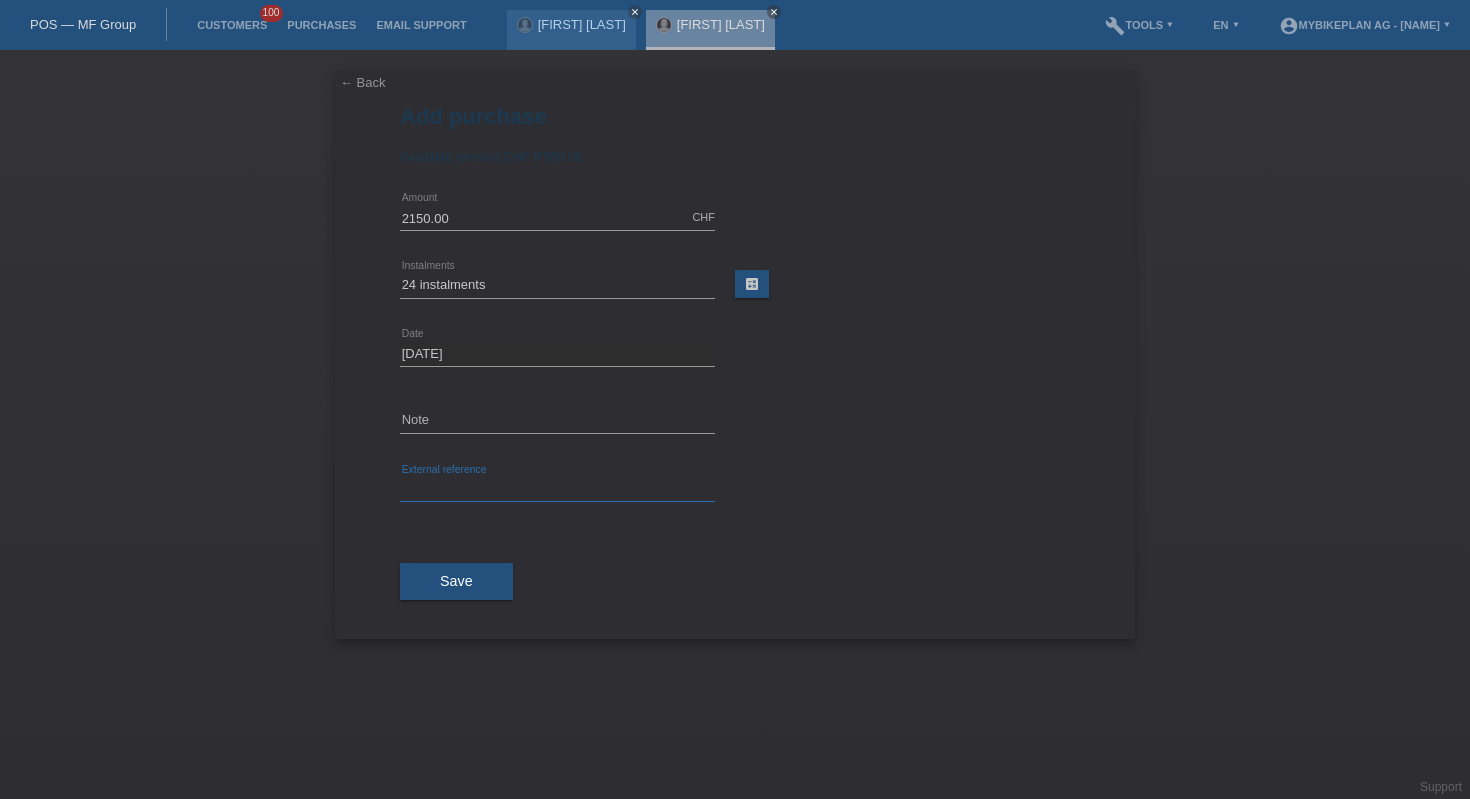 click at bounding box center [557, 489] 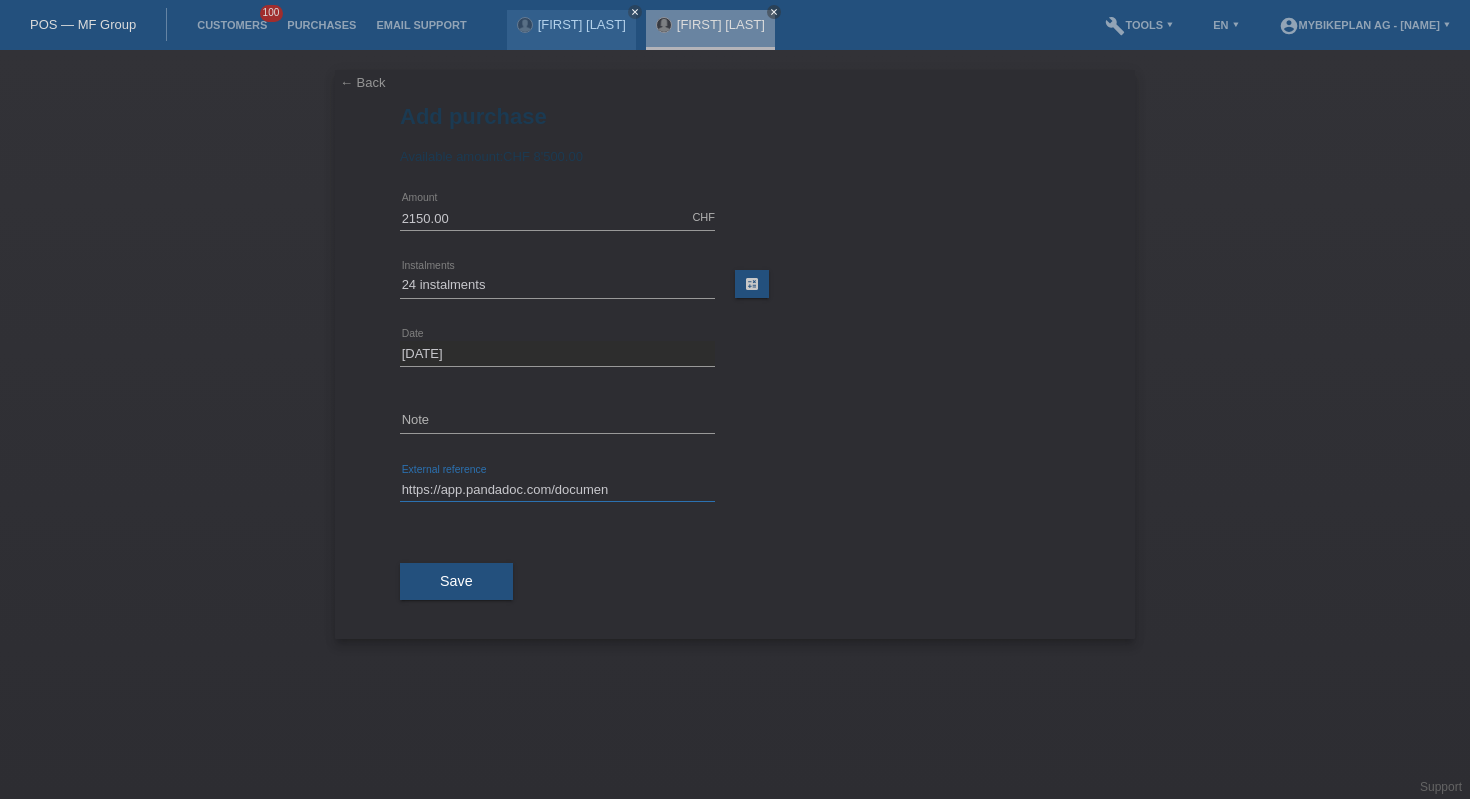 click on "https://app.pandadoc.com/documen" at bounding box center (557, 489) 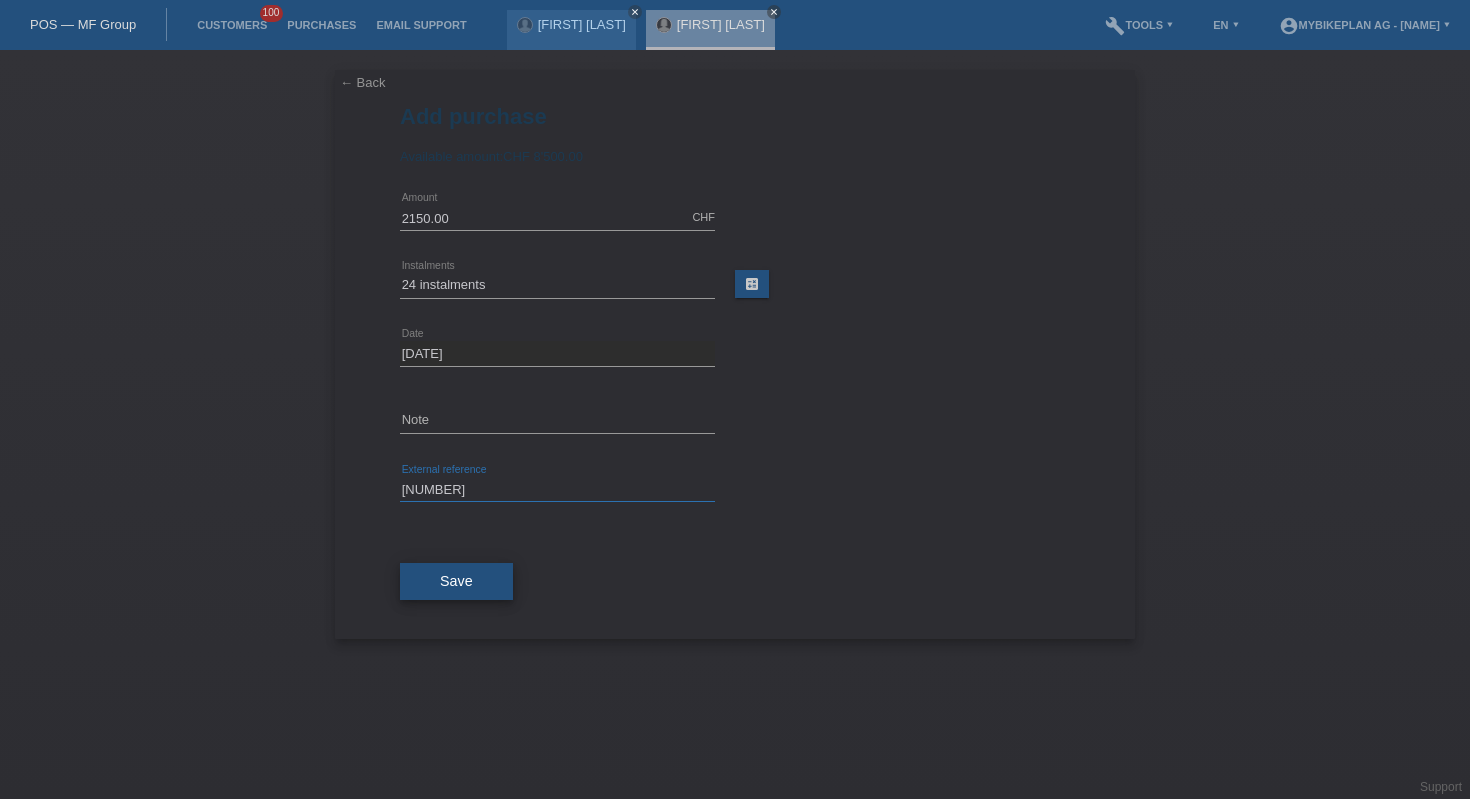 type on "39838205832" 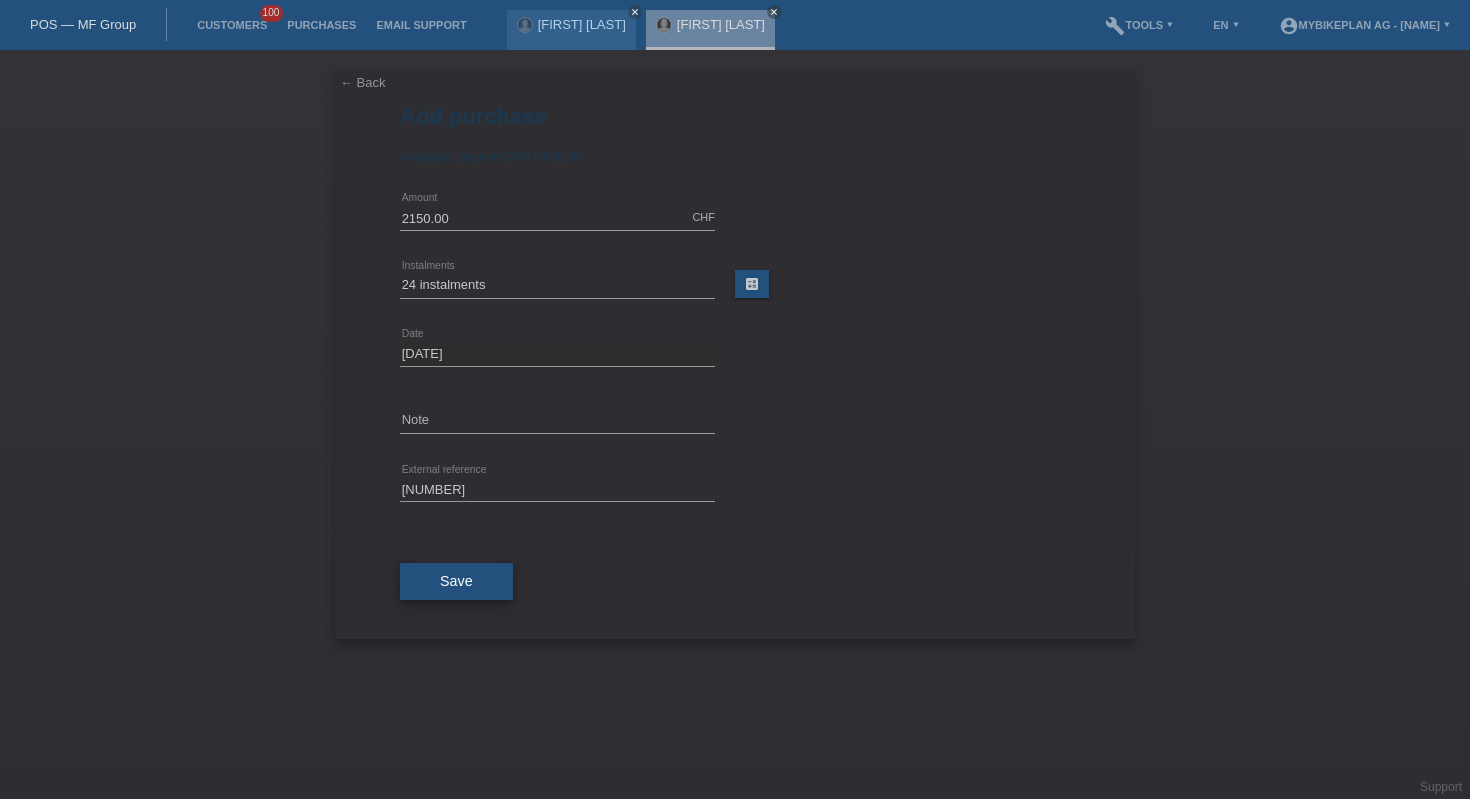 click on "Save" at bounding box center (456, 582) 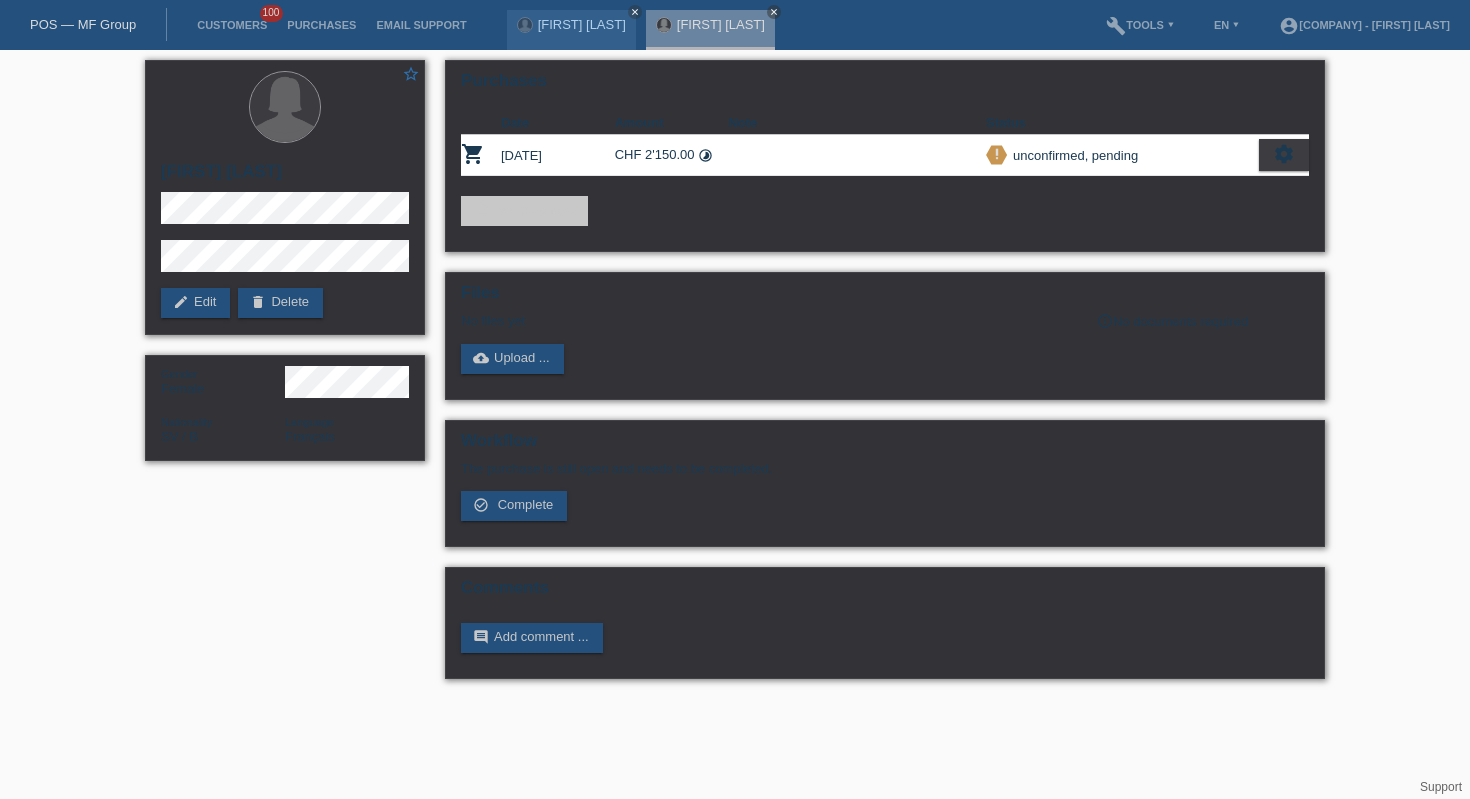 scroll, scrollTop: 0, scrollLeft: 0, axis: both 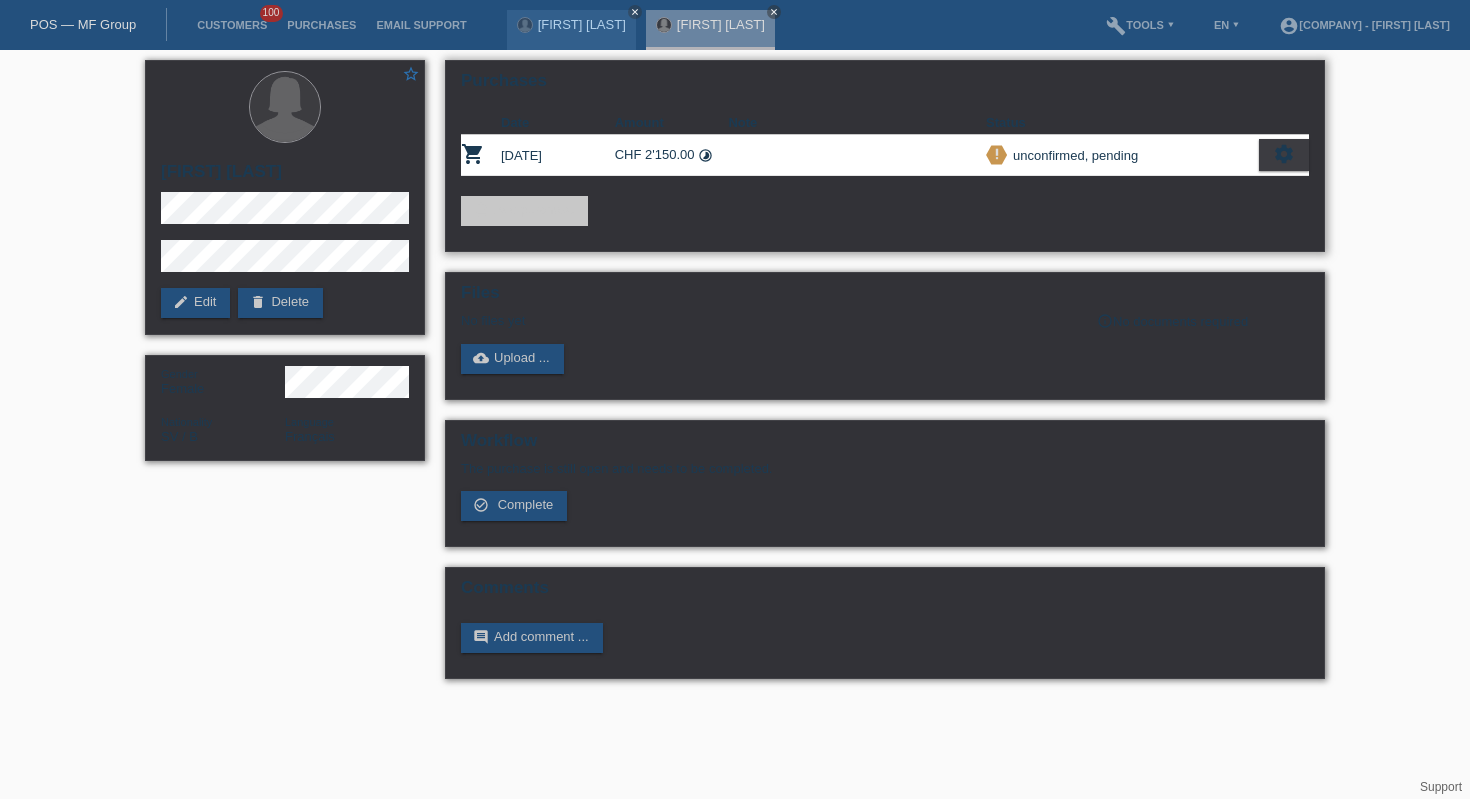 click on "settings" at bounding box center [1284, 154] 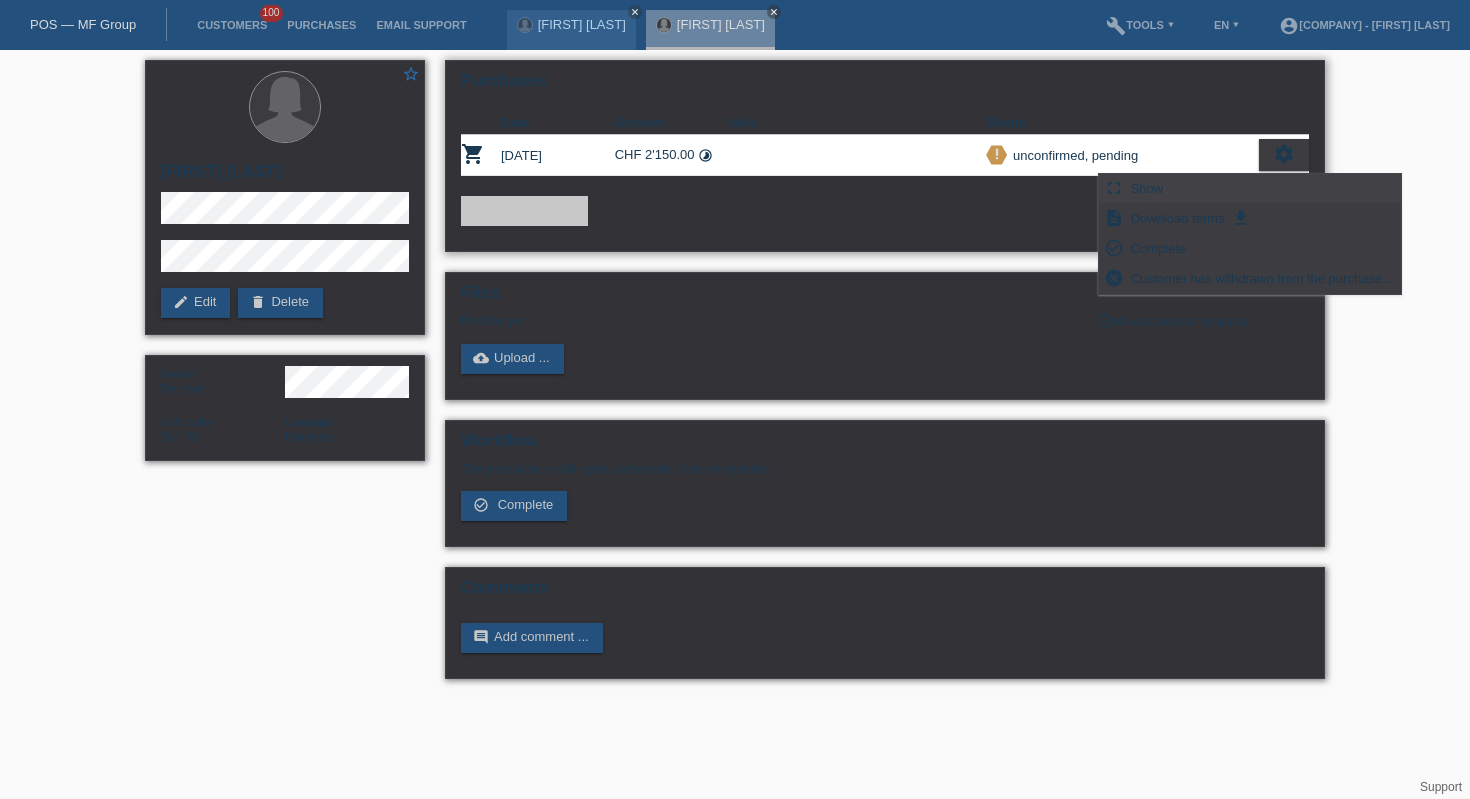 click on "fullscreen   Show" at bounding box center [1250, 189] 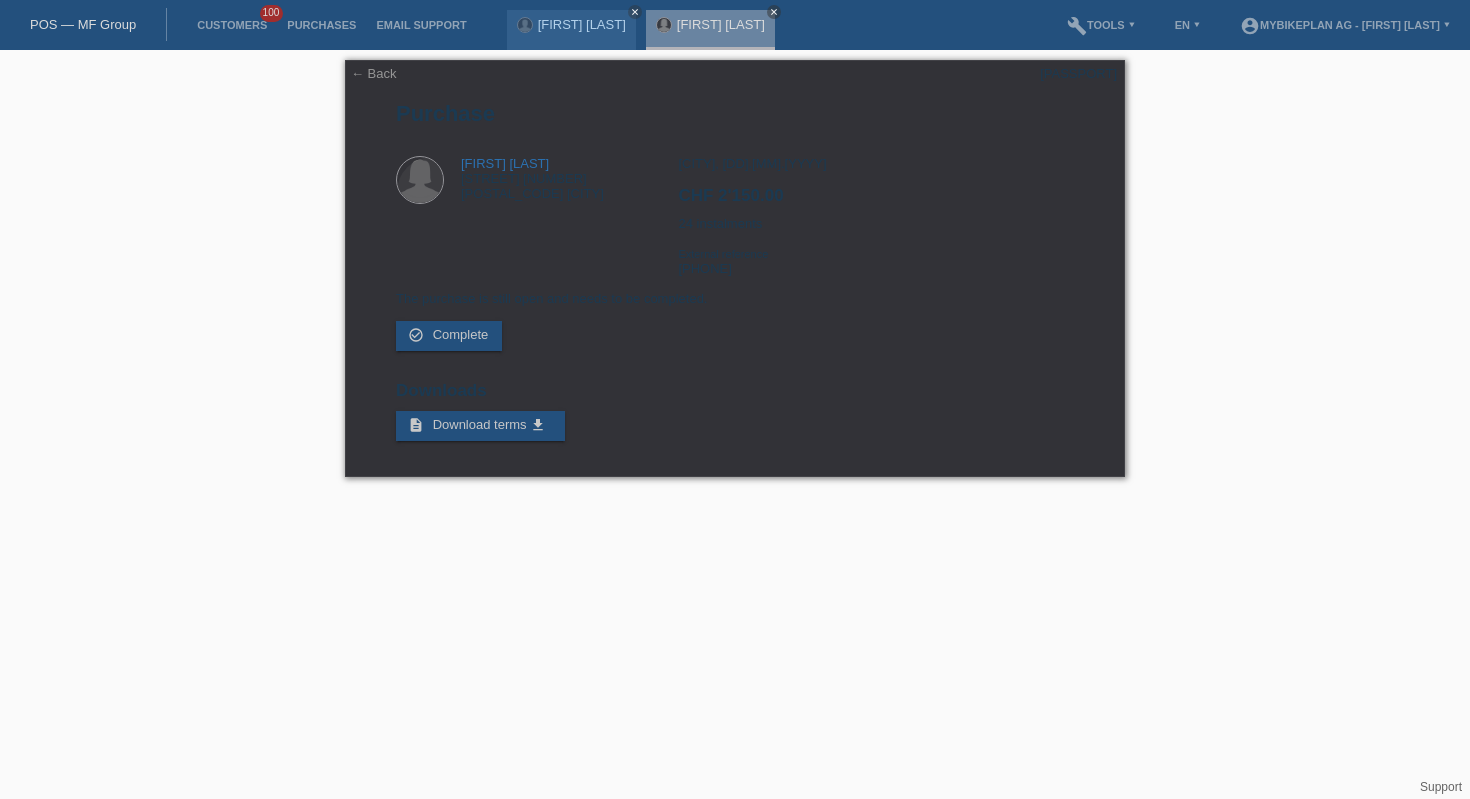 scroll, scrollTop: 0, scrollLeft: 0, axis: both 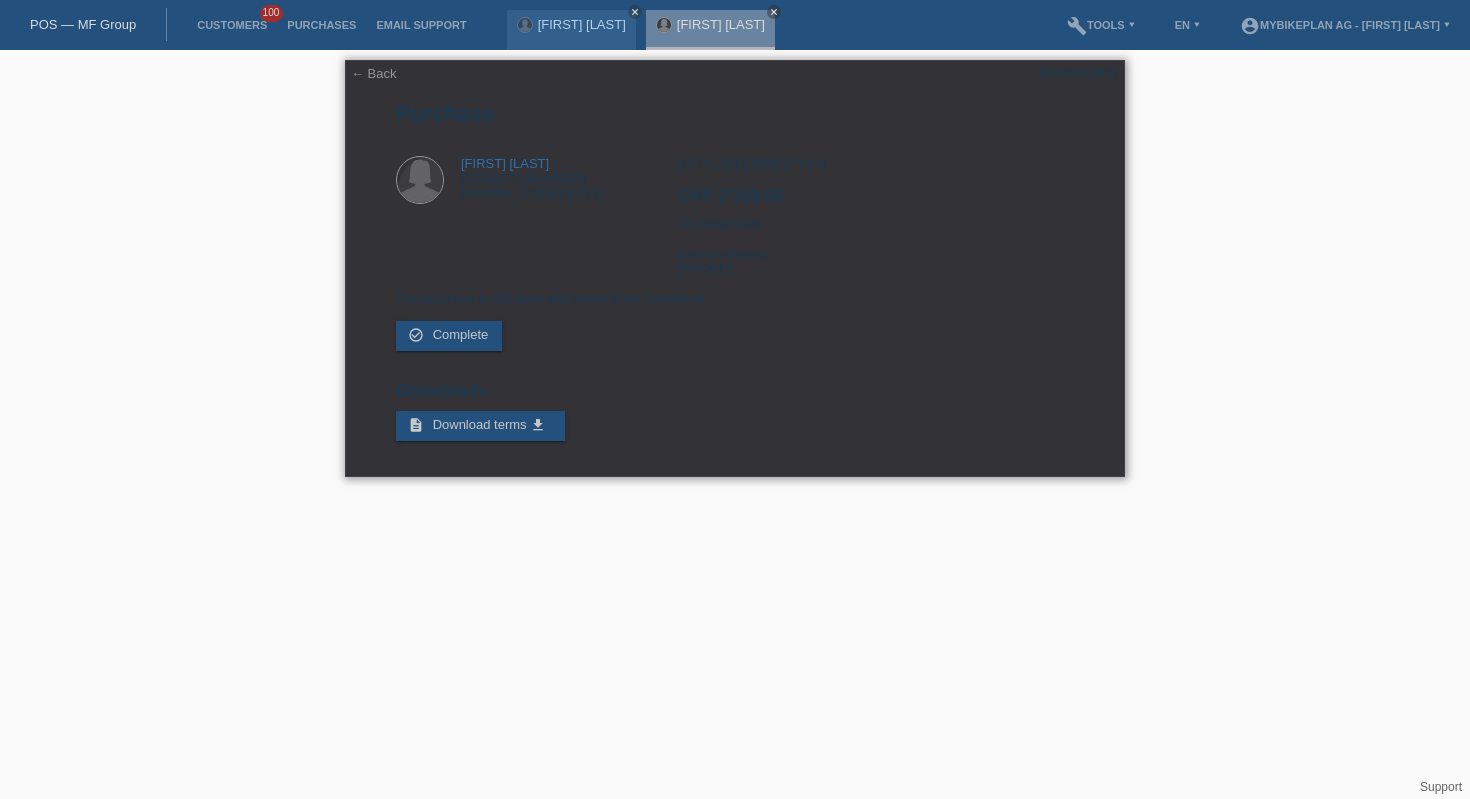 click on "[PASSPORT]" at bounding box center [1078, 73] 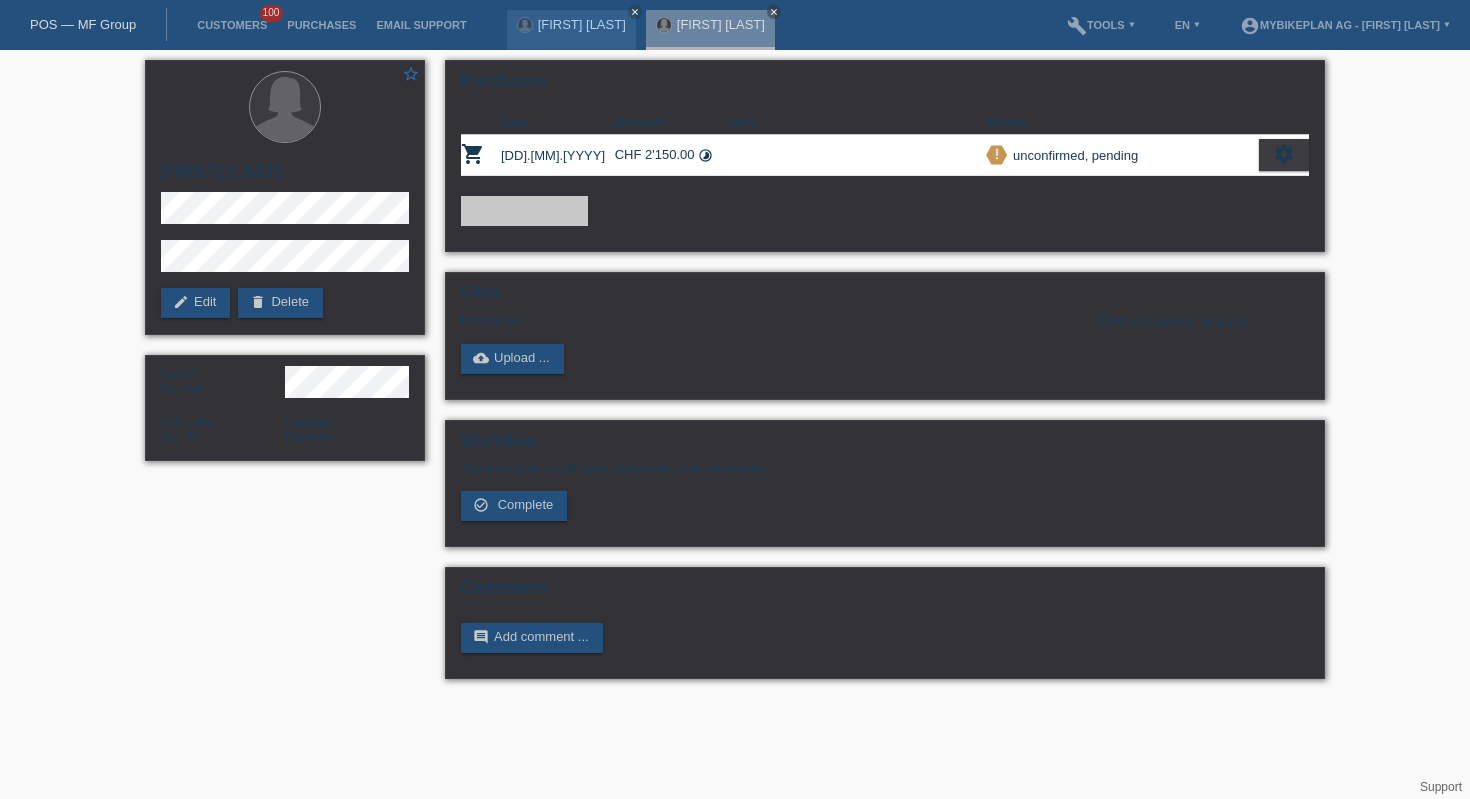 scroll, scrollTop: 0, scrollLeft: 0, axis: both 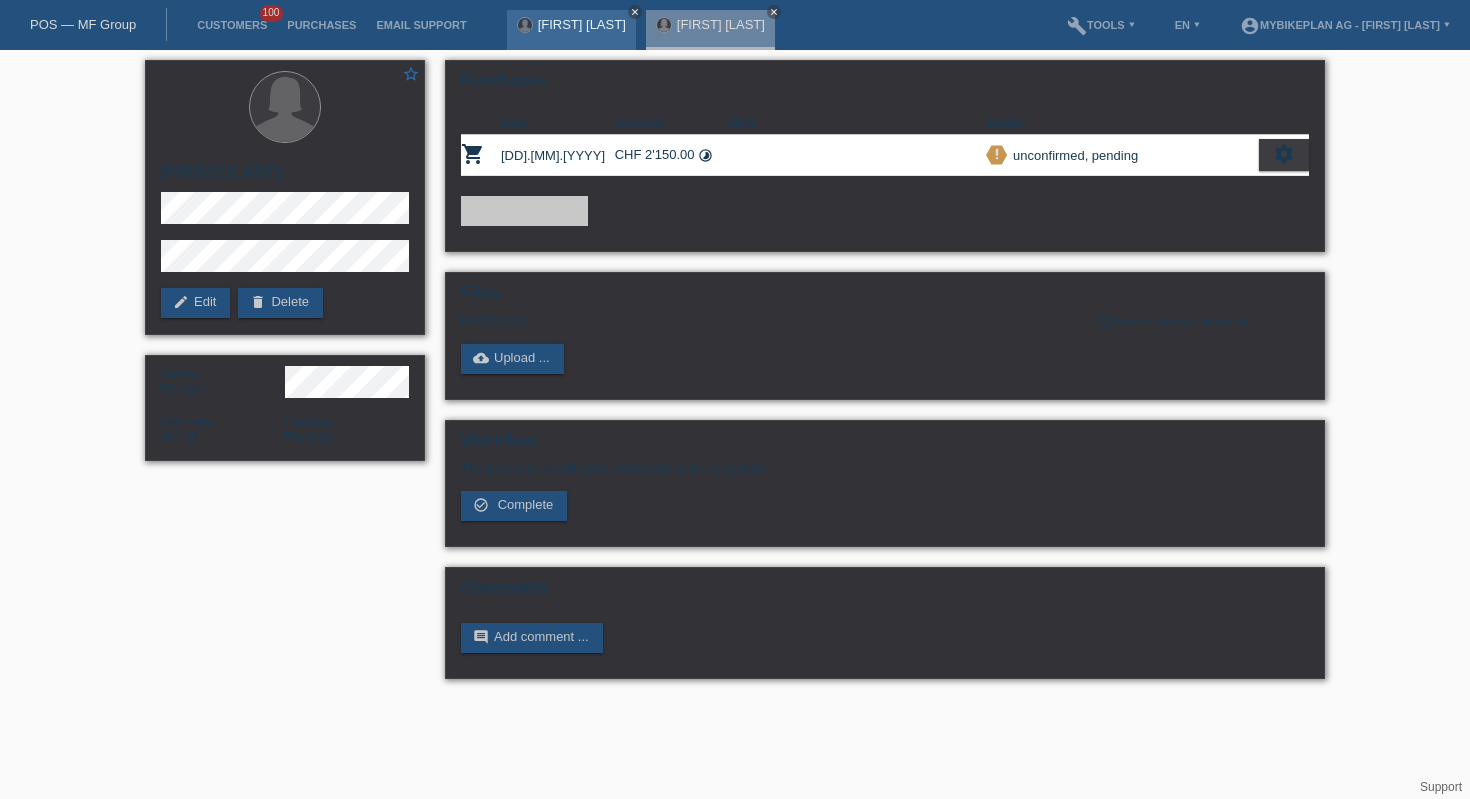 click on "close" at bounding box center (635, 12) 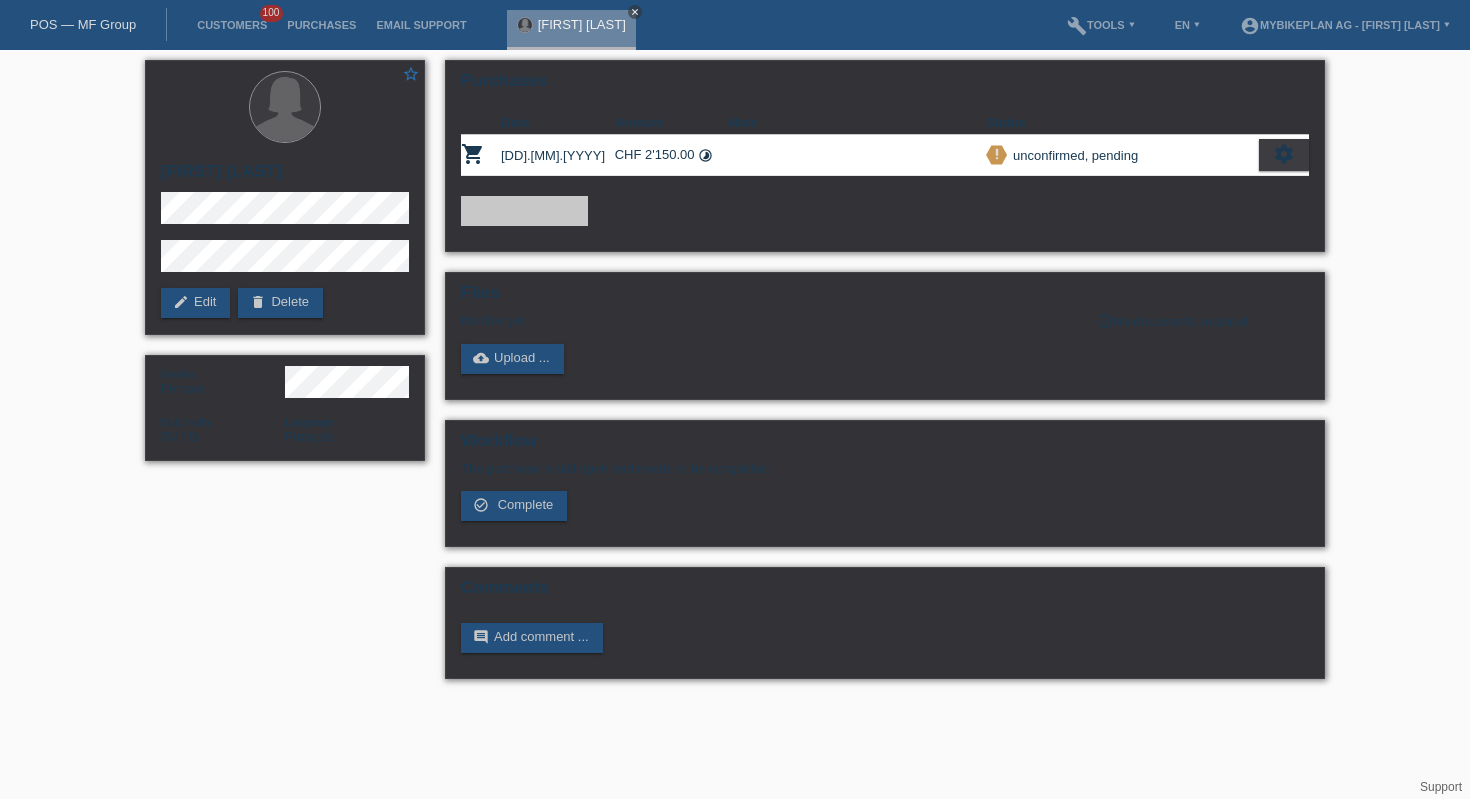 click on "close" at bounding box center (635, 12) 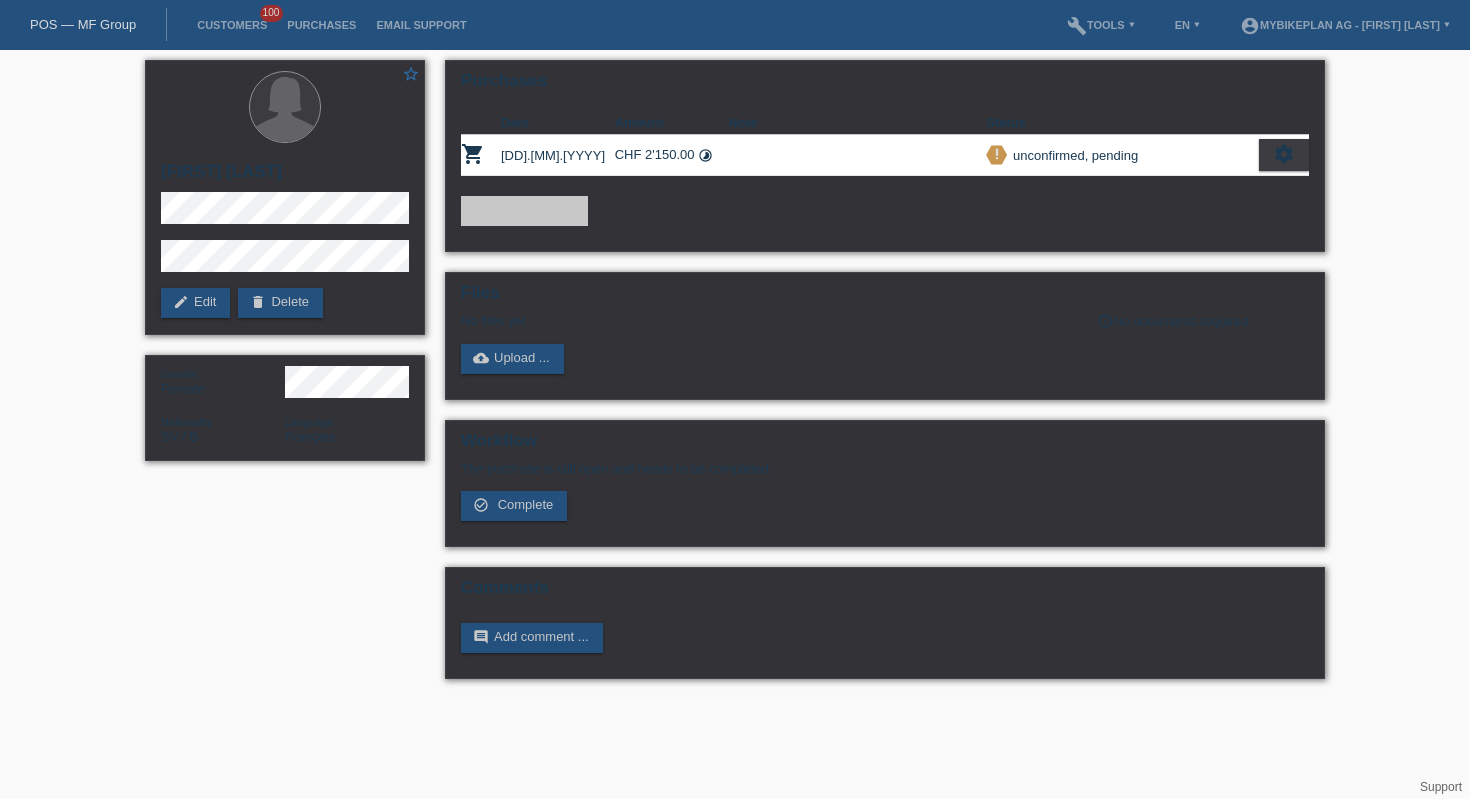 click on "POS — MF Group" at bounding box center (83, 24) 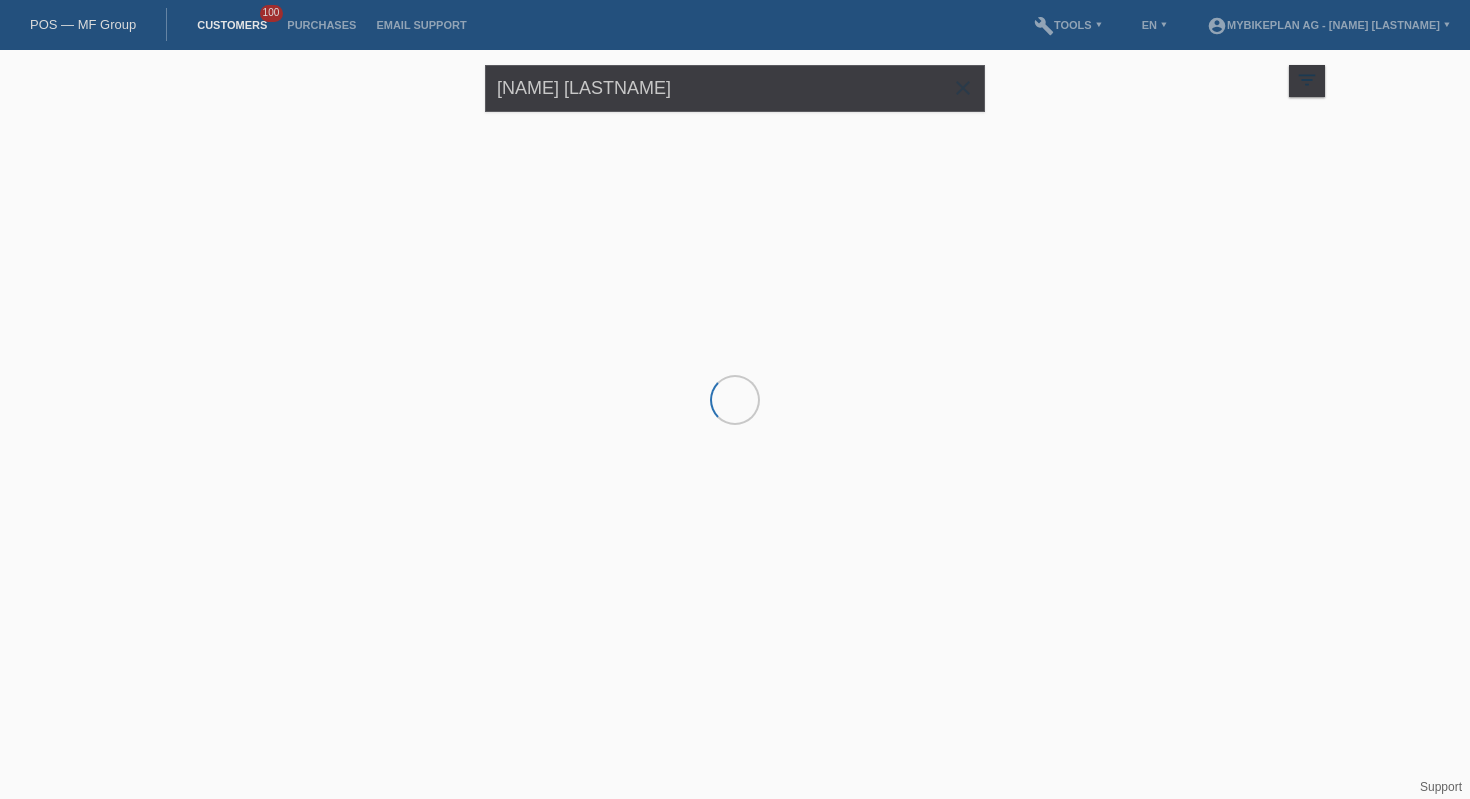 scroll, scrollTop: 0, scrollLeft: 0, axis: both 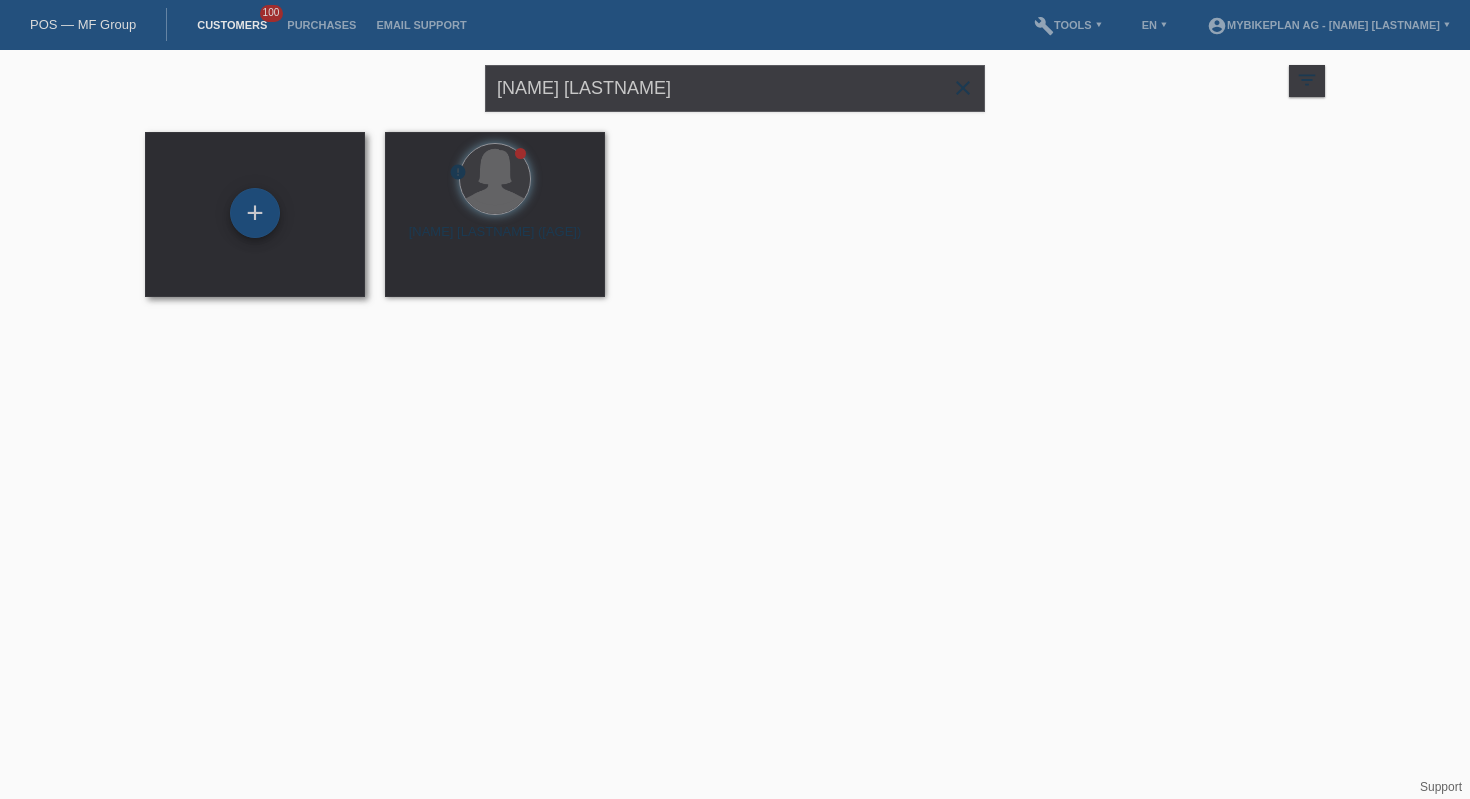 click on "+" at bounding box center [255, 213] 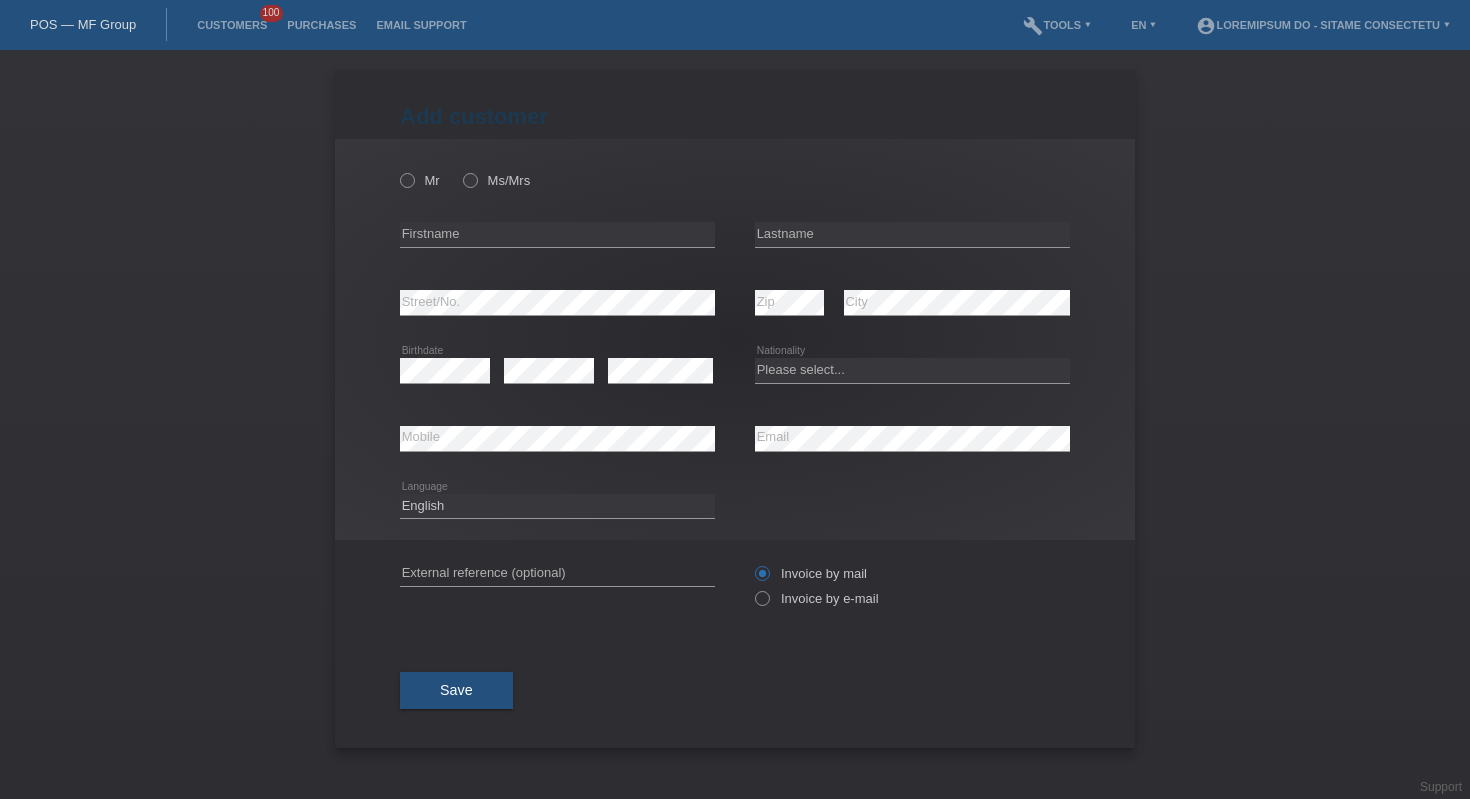 scroll, scrollTop: 0, scrollLeft: 0, axis: both 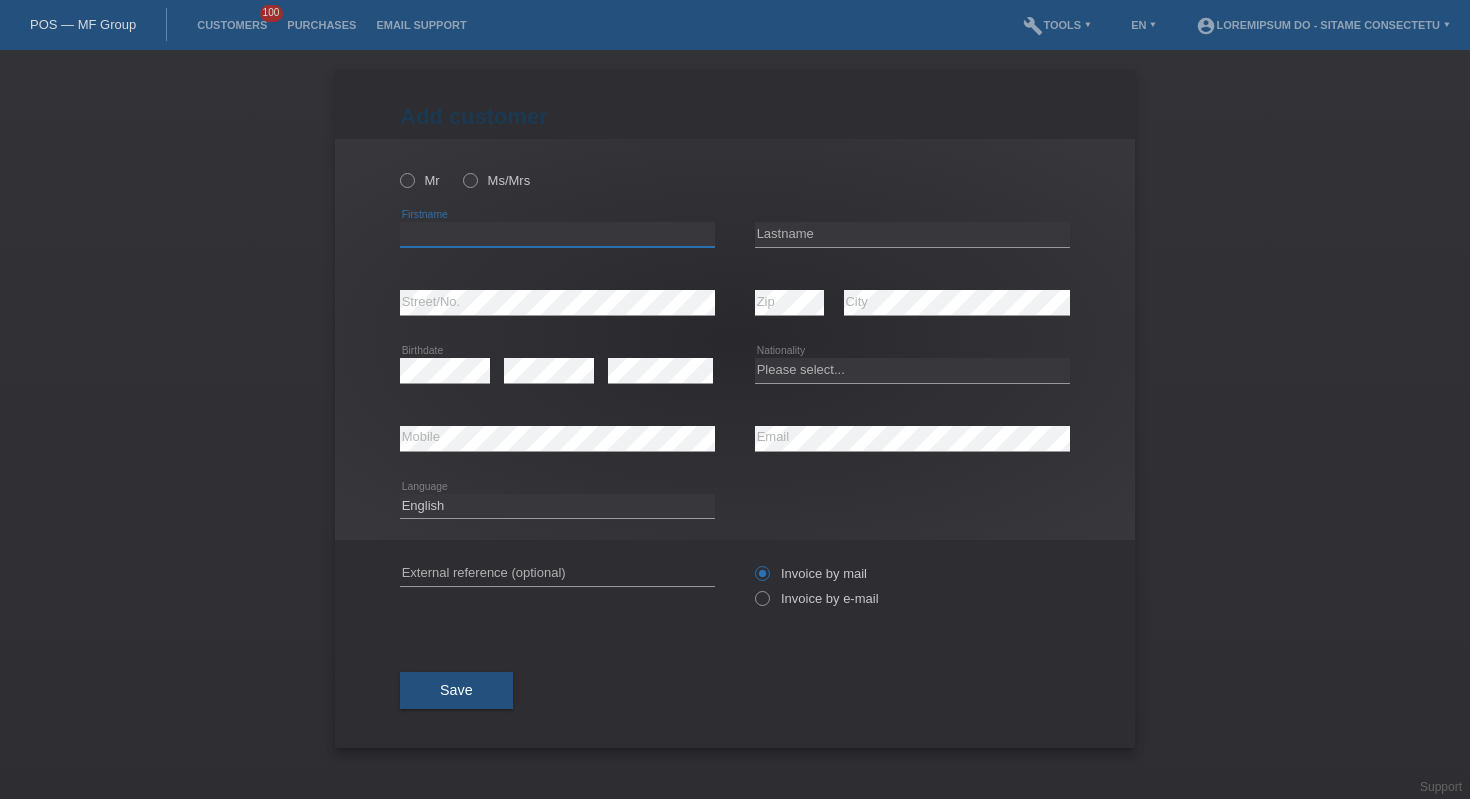 click at bounding box center [557, 234] 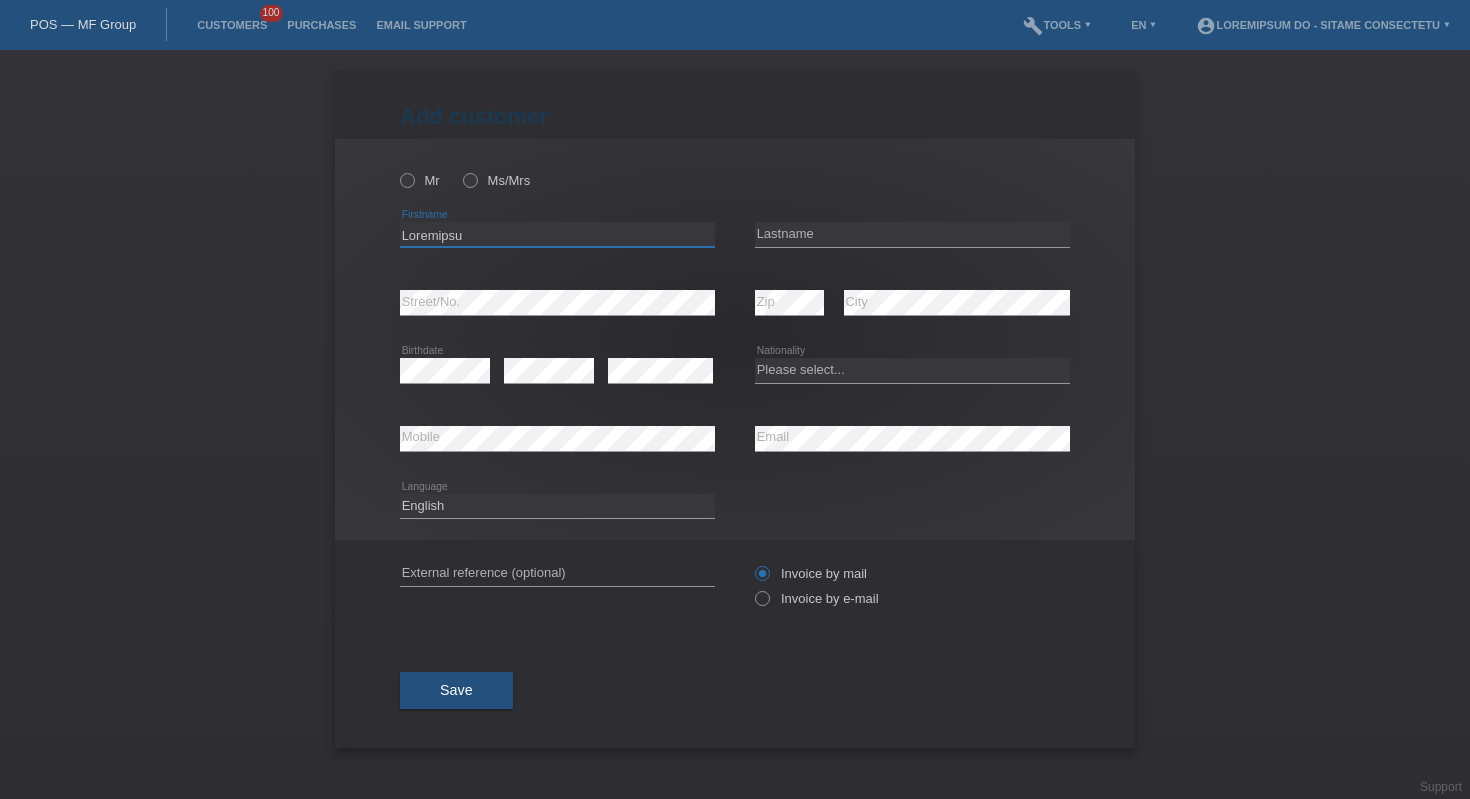 type on "Loremipsu" 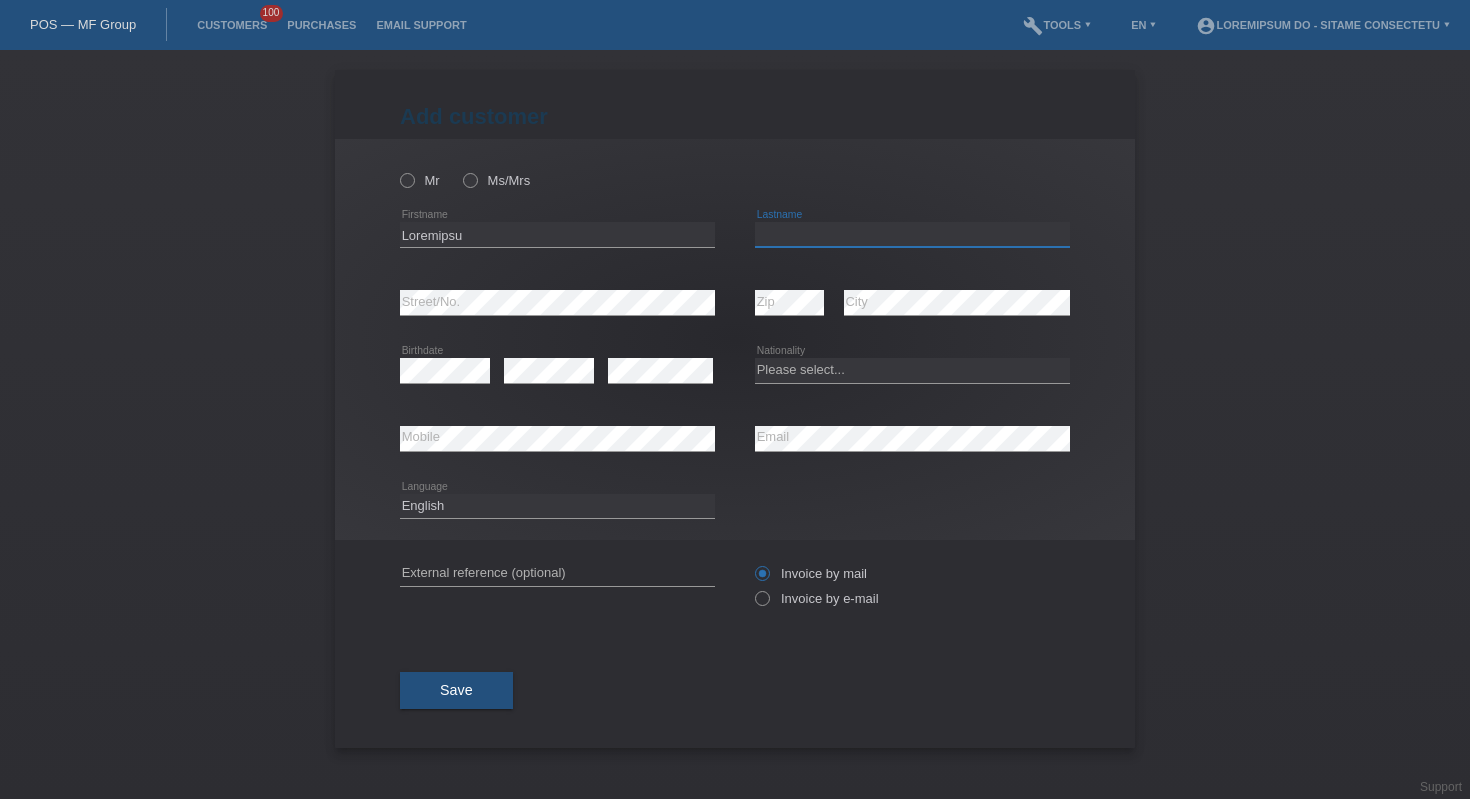 click at bounding box center [912, 234] 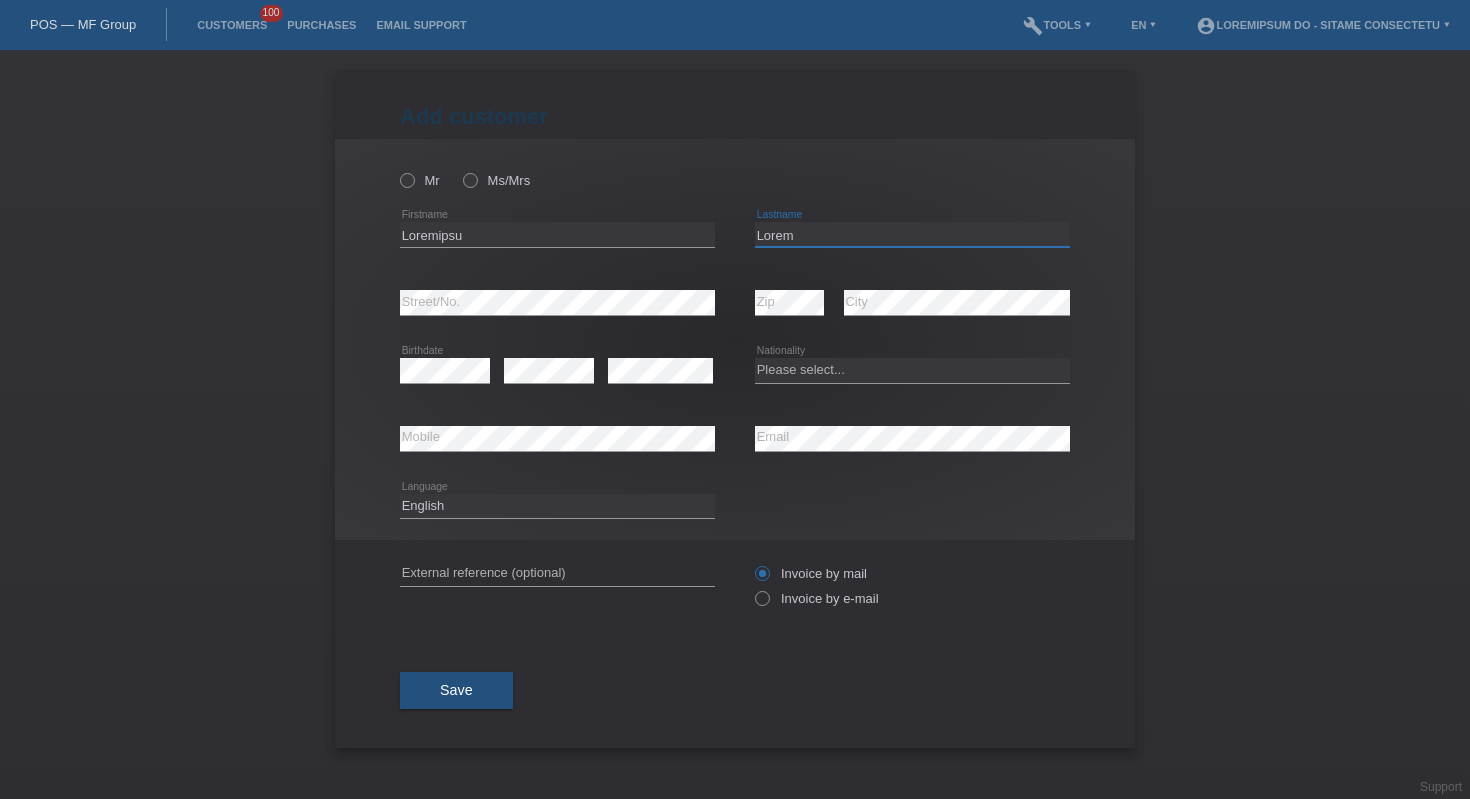 type on "Lorem" 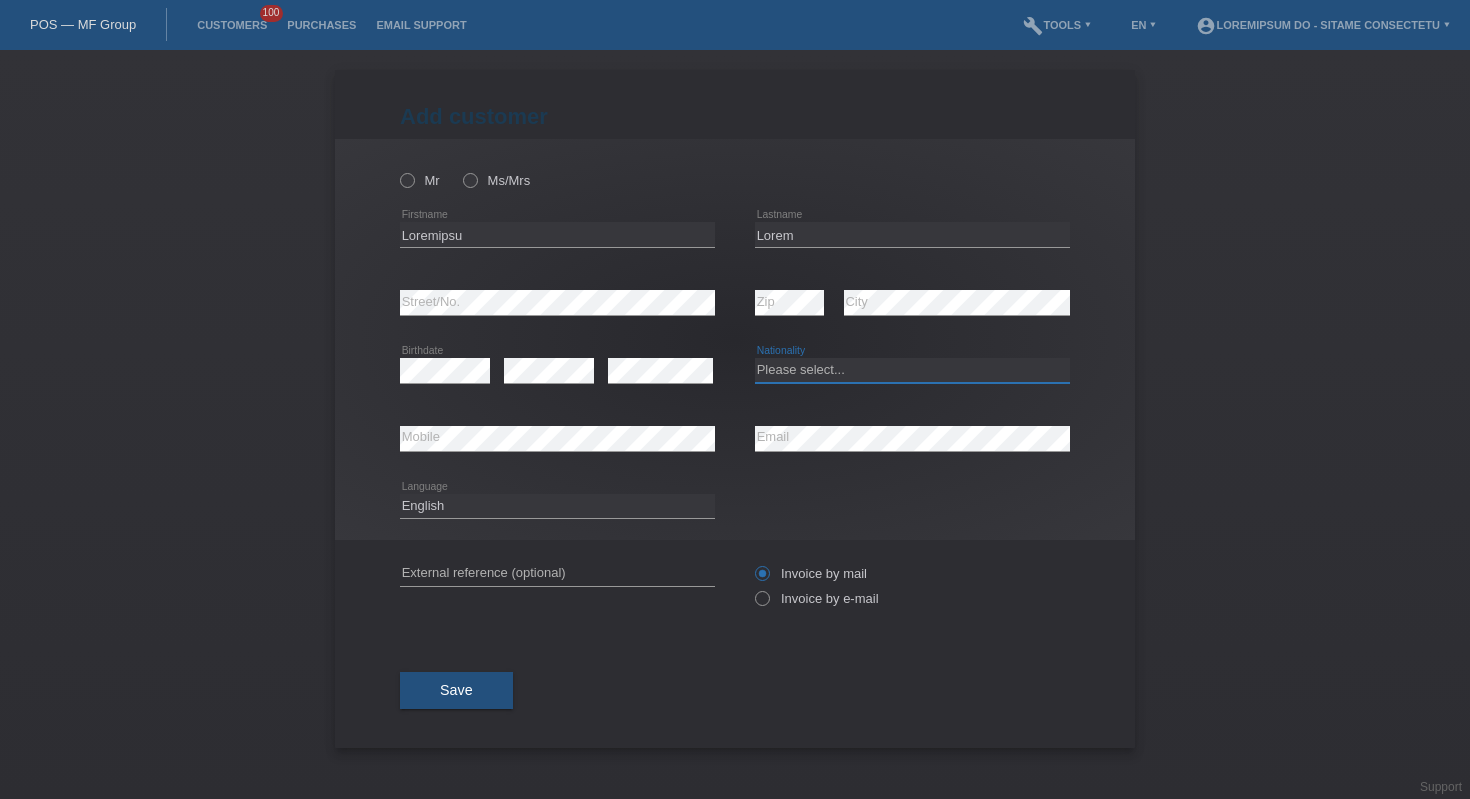 click on "Please select...
Switzerland
Austria
Germany
Liechtenstein
------------
Afghanistan
Åland Islands
Albania
Algeria
American Samoa Andorra Angola Anguilla Antarctica Antigua and Barbuda Argentina Armenia" at bounding box center (912, 370) 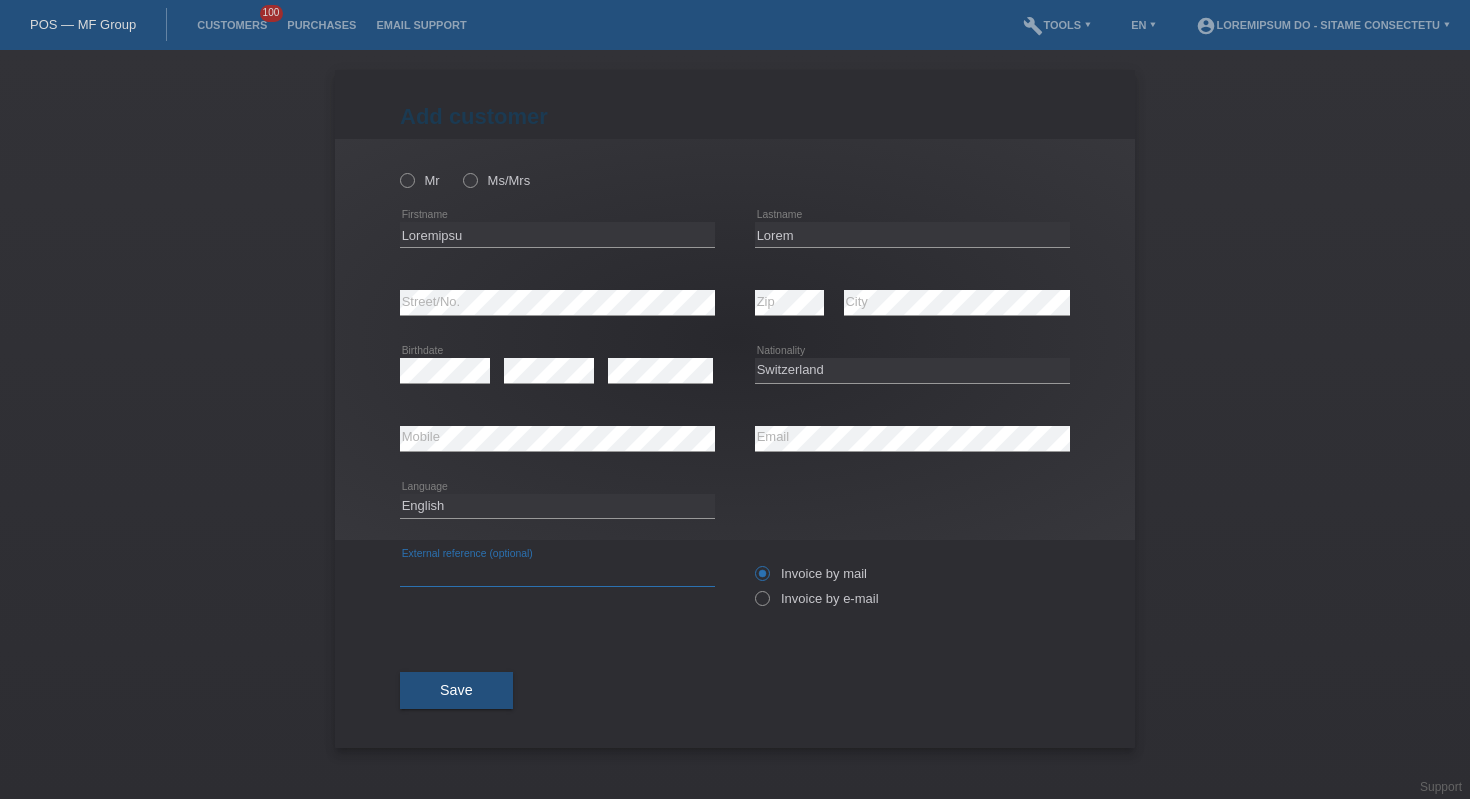 click at bounding box center (557, 573) 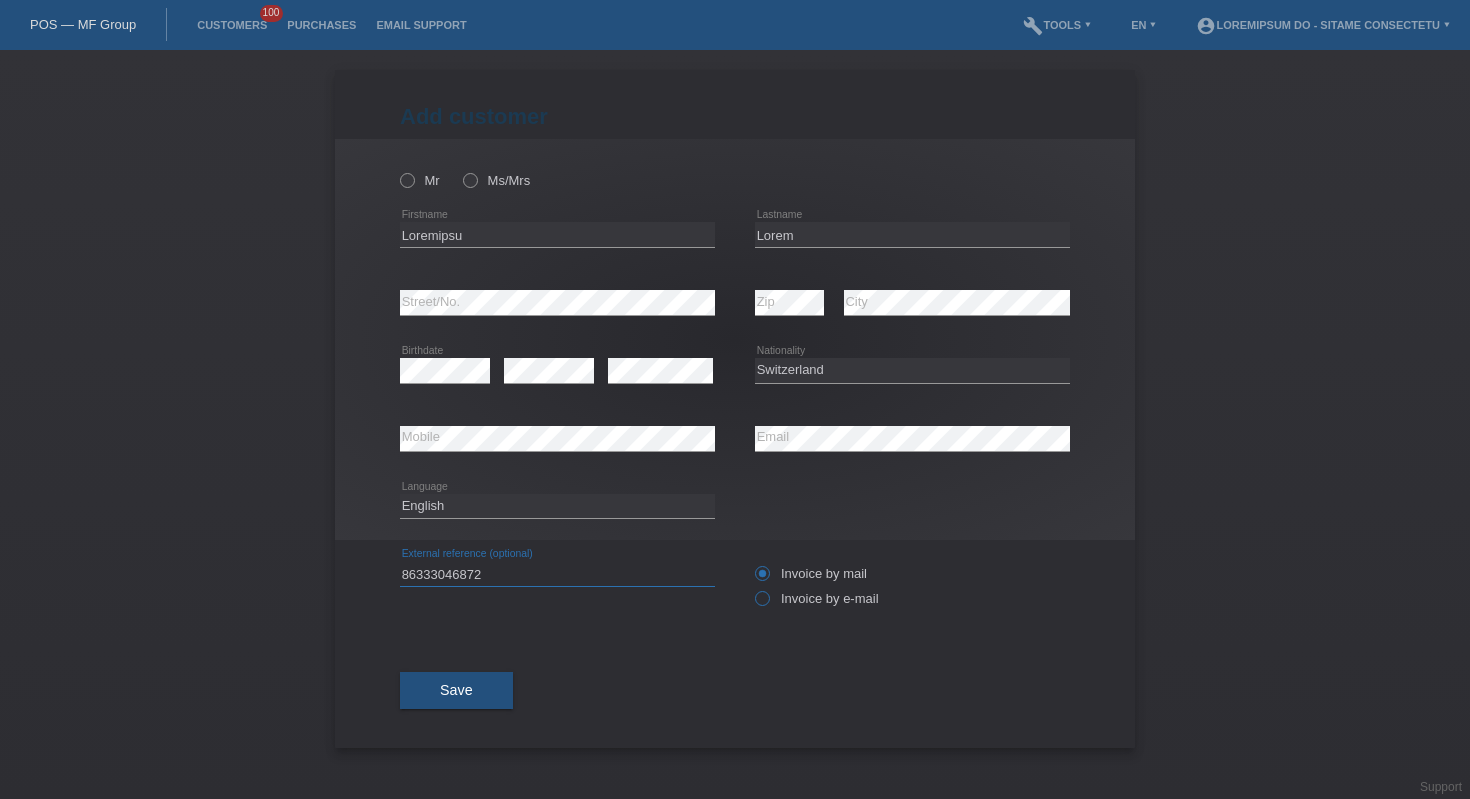 type on "86333046872" 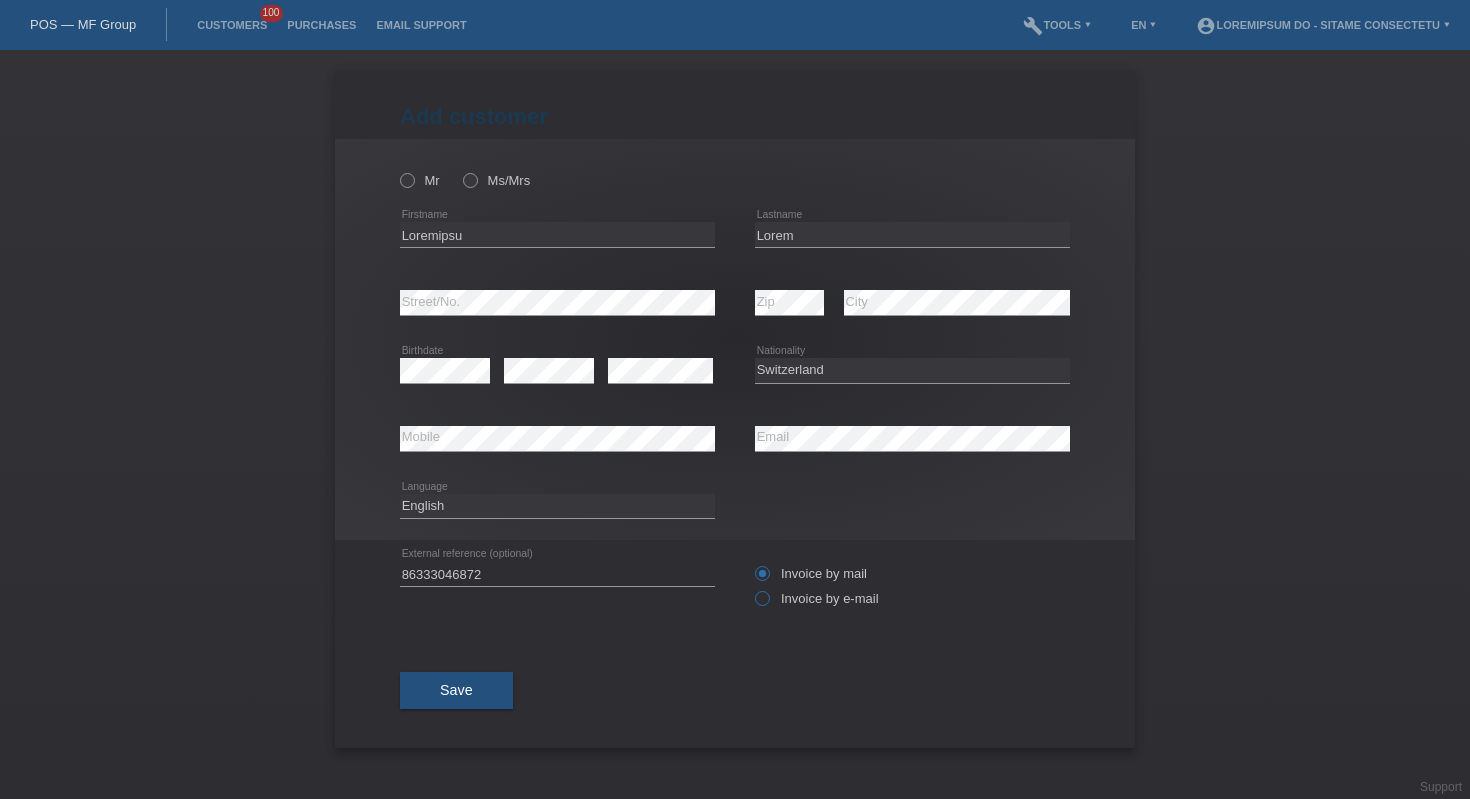 click on "Invoice by e-mail" at bounding box center [811, 573] 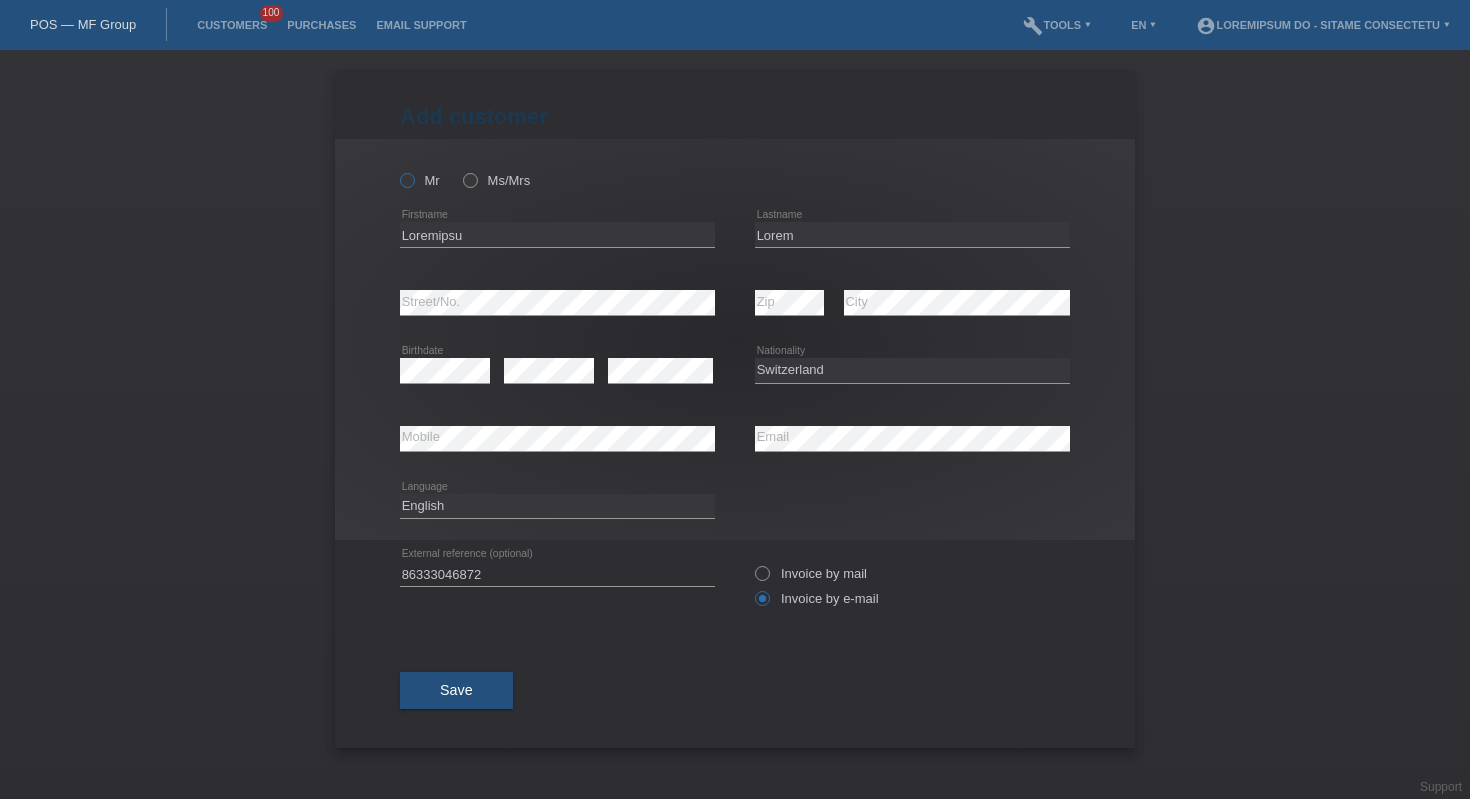 click on "Mr" at bounding box center (420, 180) 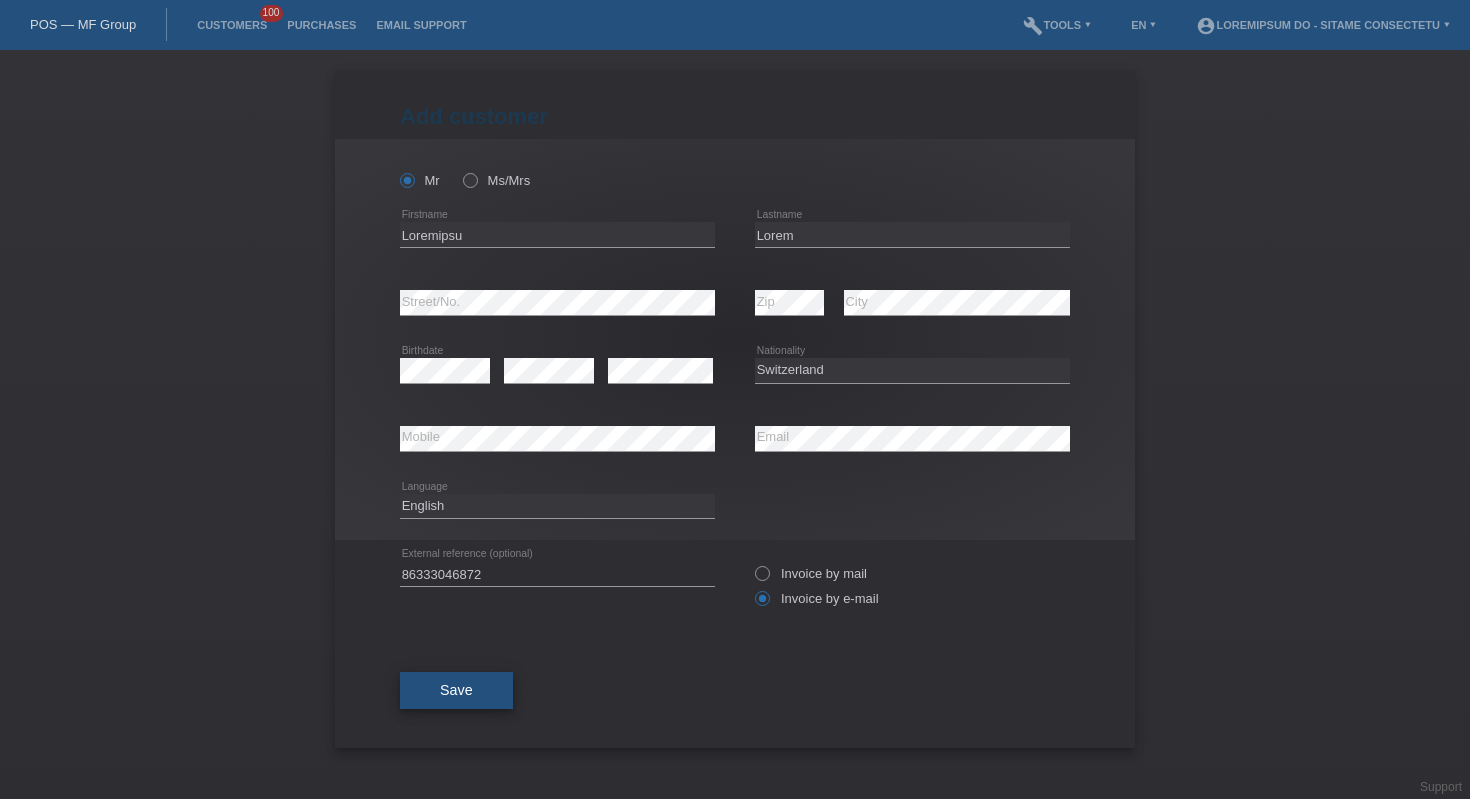 click on "Save" at bounding box center (456, 690) 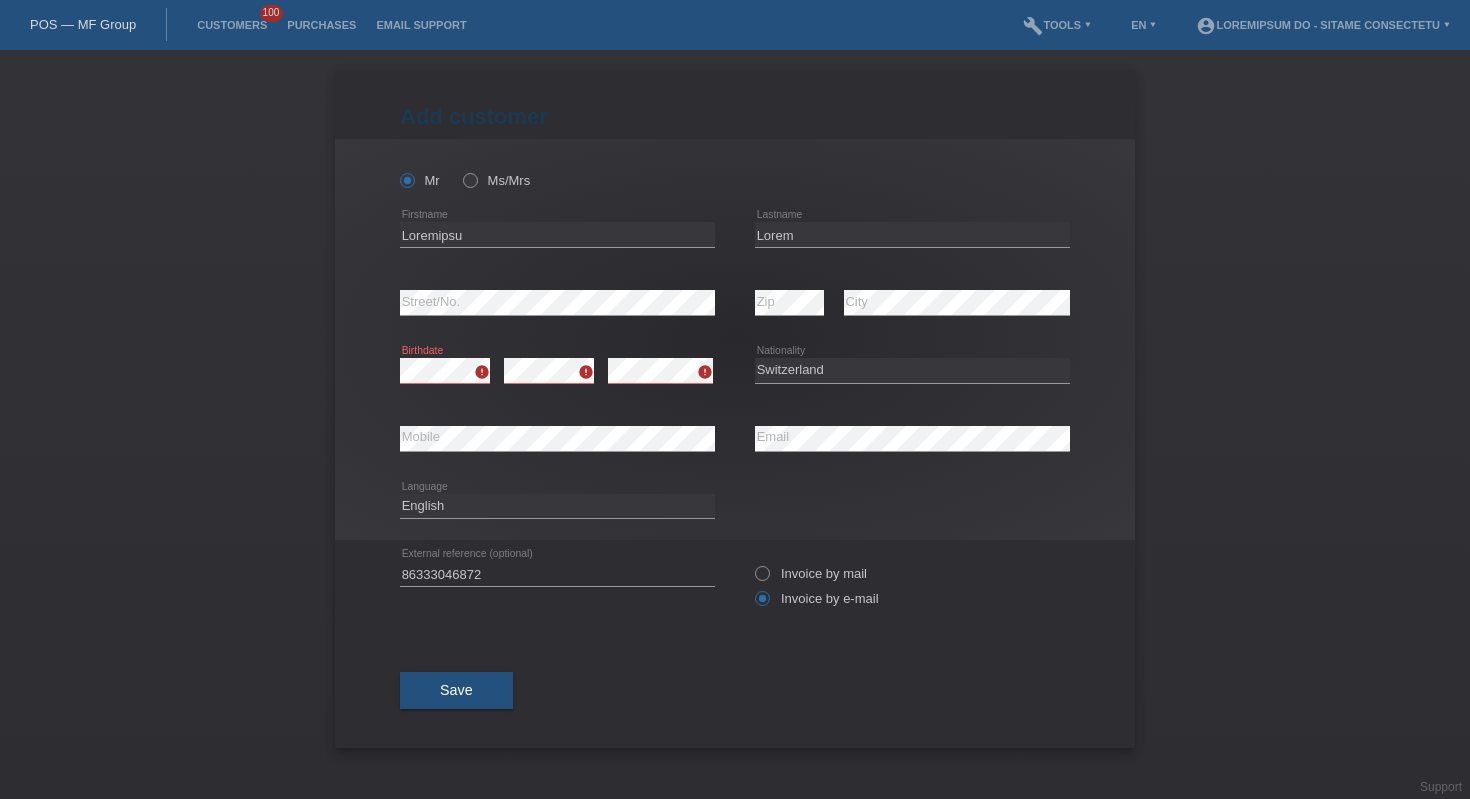 click on "Lo
Ip/Dol
Sitametco
adipi
Elitseddo
Eiusm" at bounding box center (735, 339) 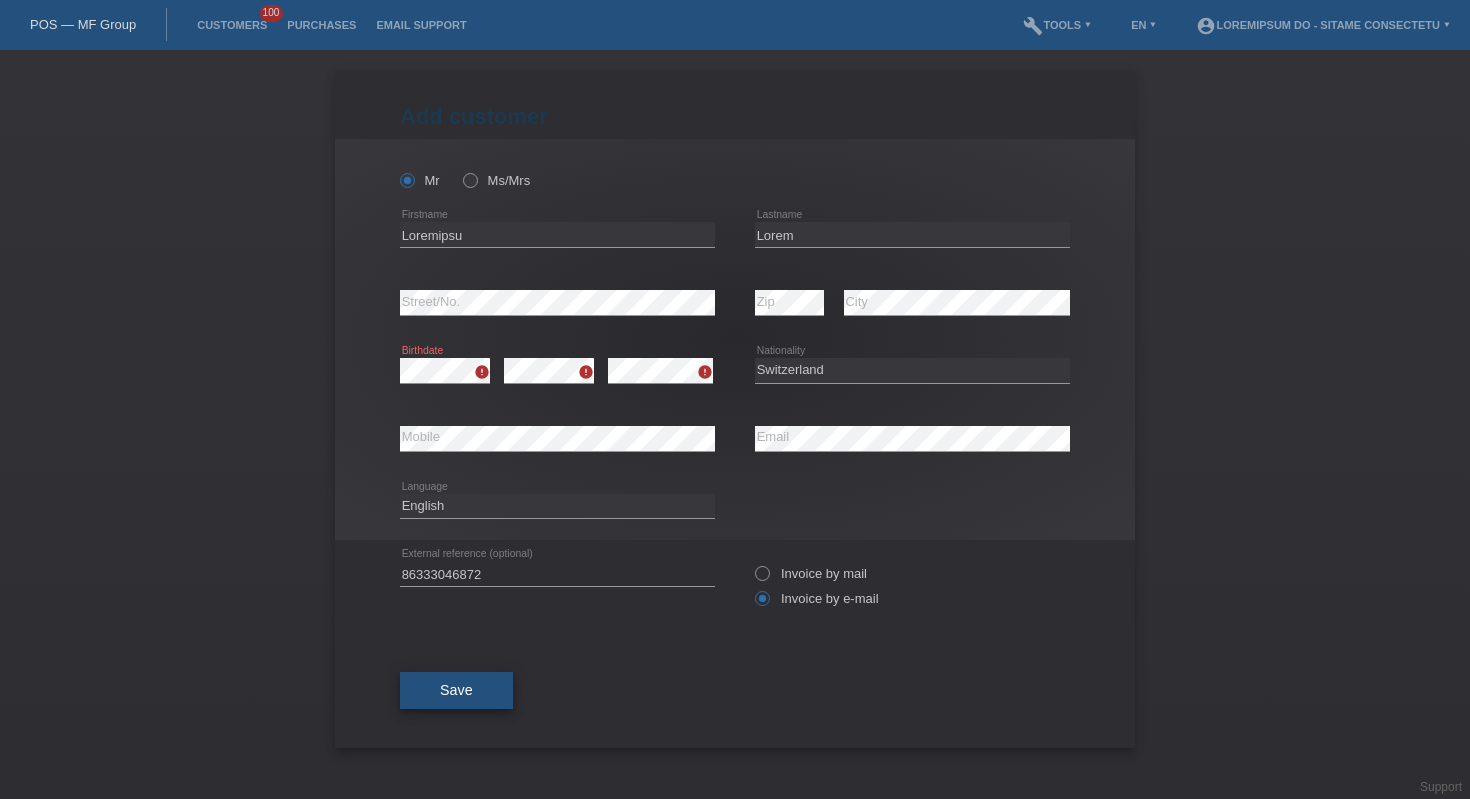 click on "Save" at bounding box center (456, 690) 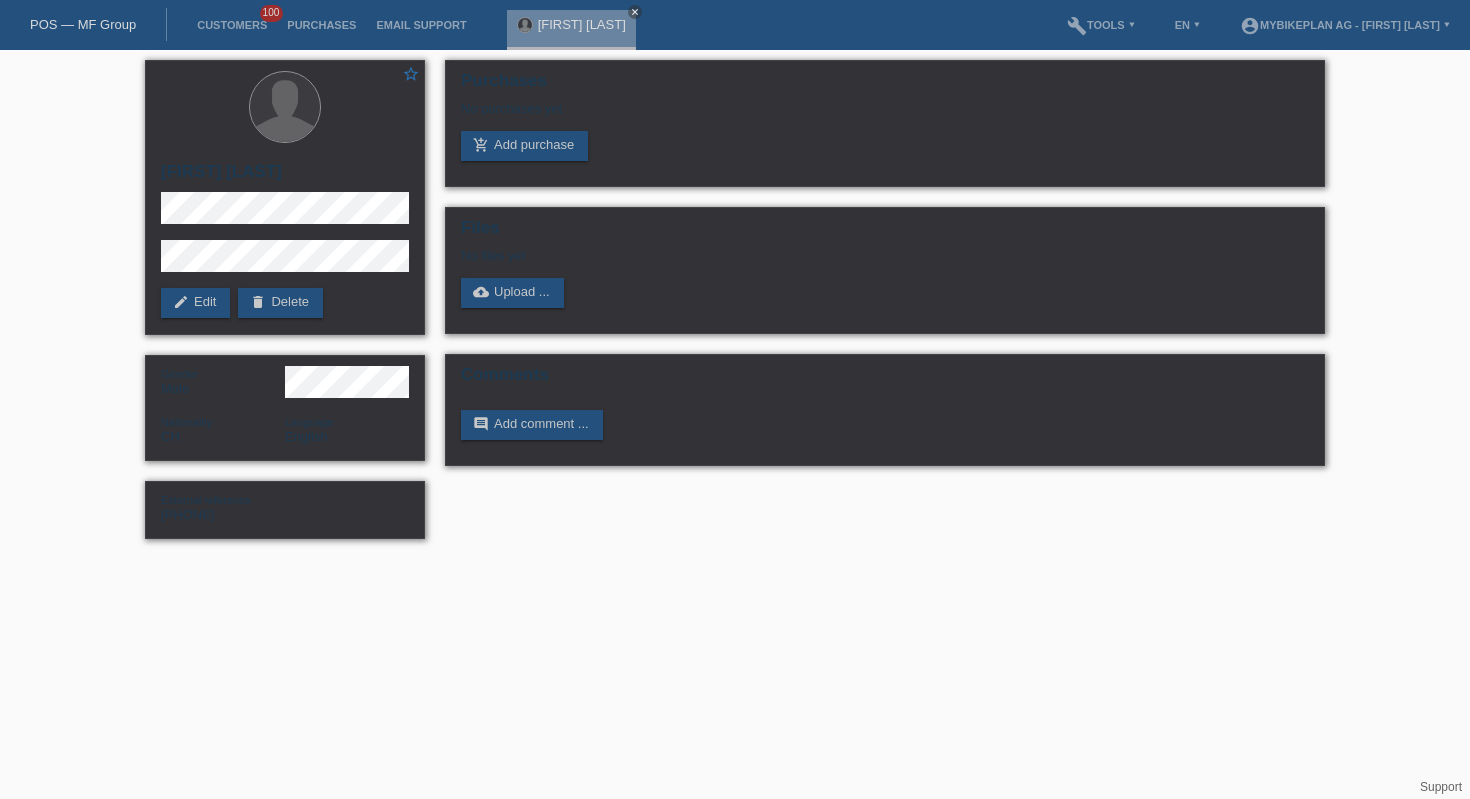 scroll, scrollTop: 0, scrollLeft: 0, axis: both 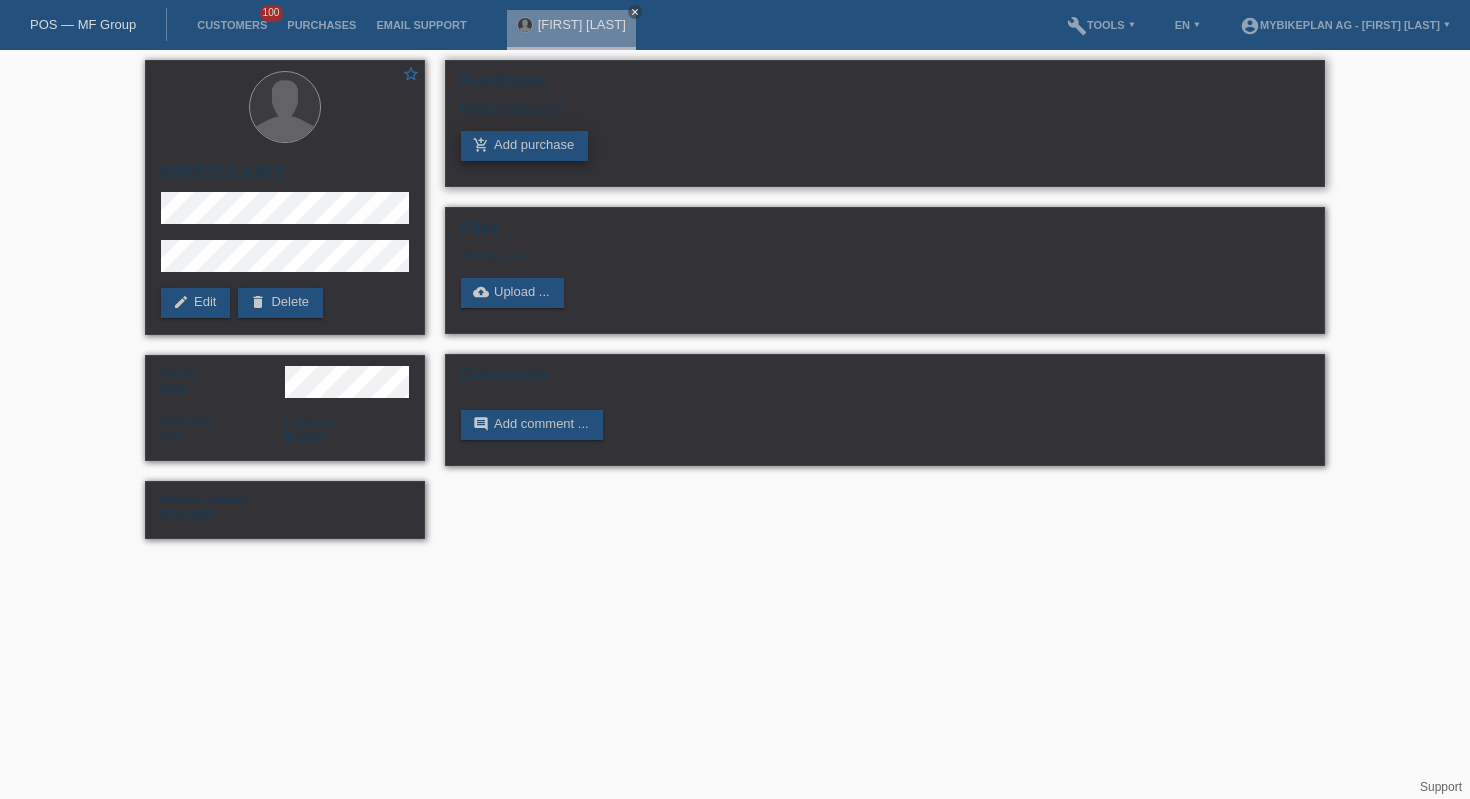 click on "add_shopping_cart  Add purchase" at bounding box center (524, 146) 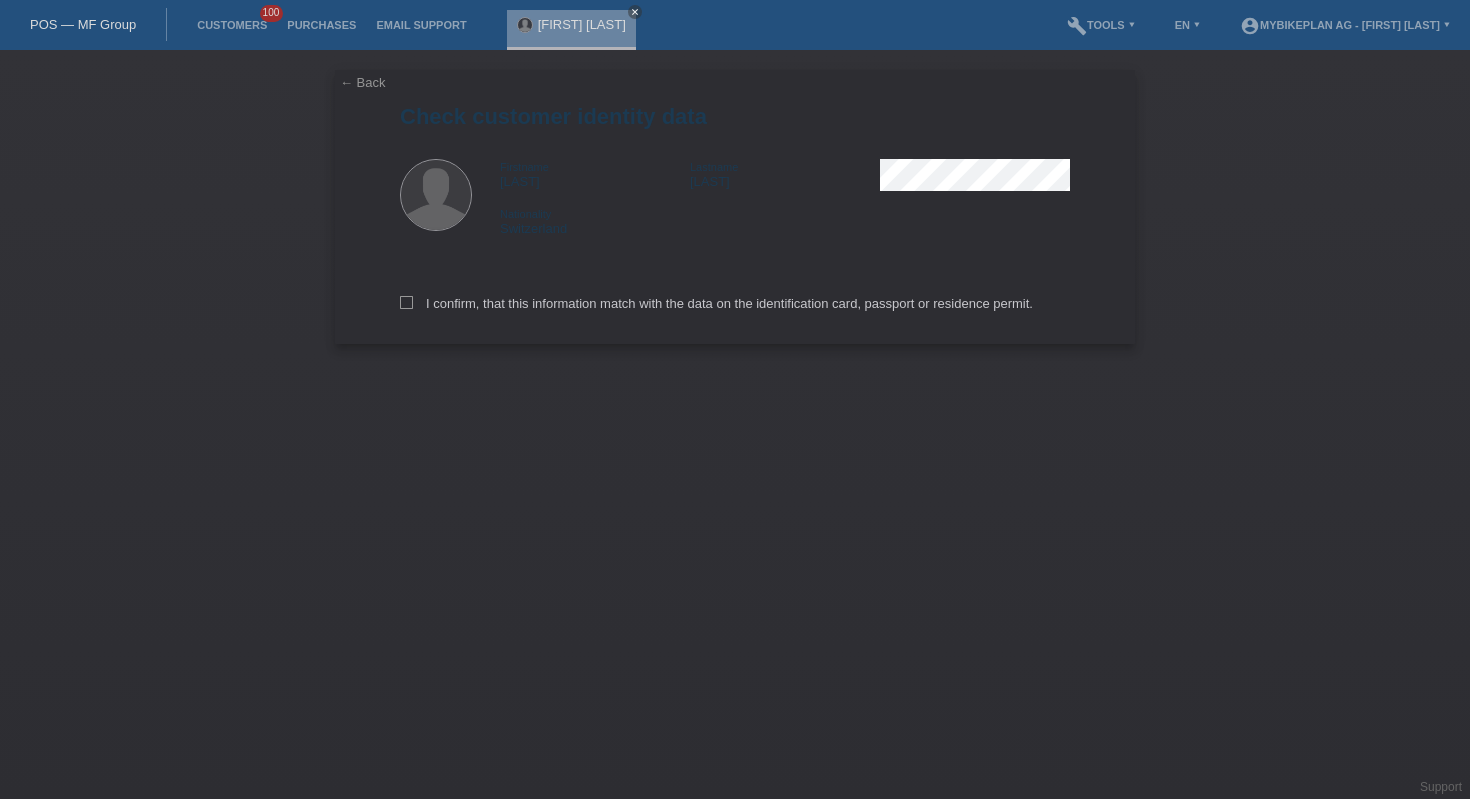 scroll, scrollTop: 0, scrollLeft: 0, axis: both 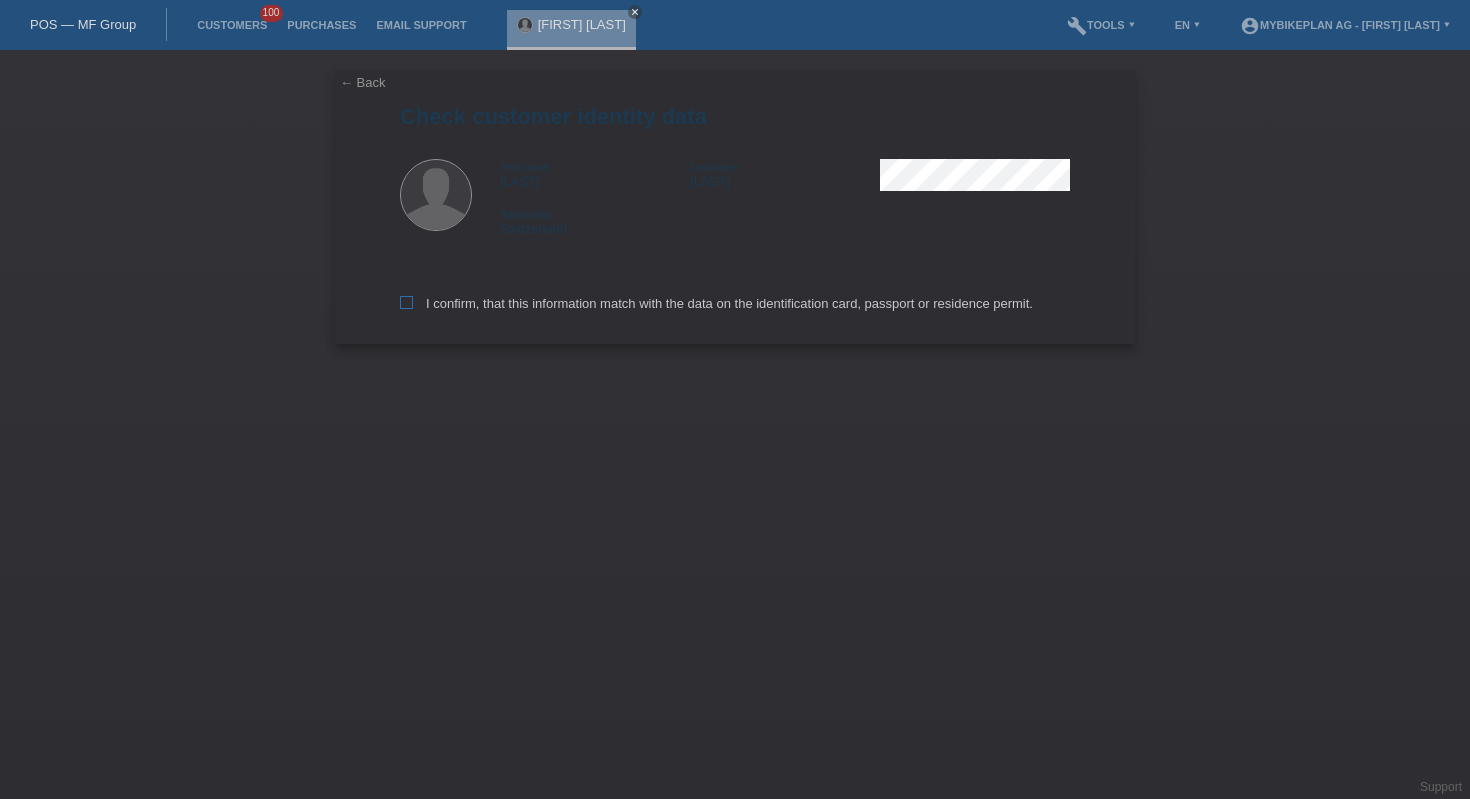 click on "I confirm, that this information match with the data on the identification card, passport or residence permit." at bounding box center [716, 303] 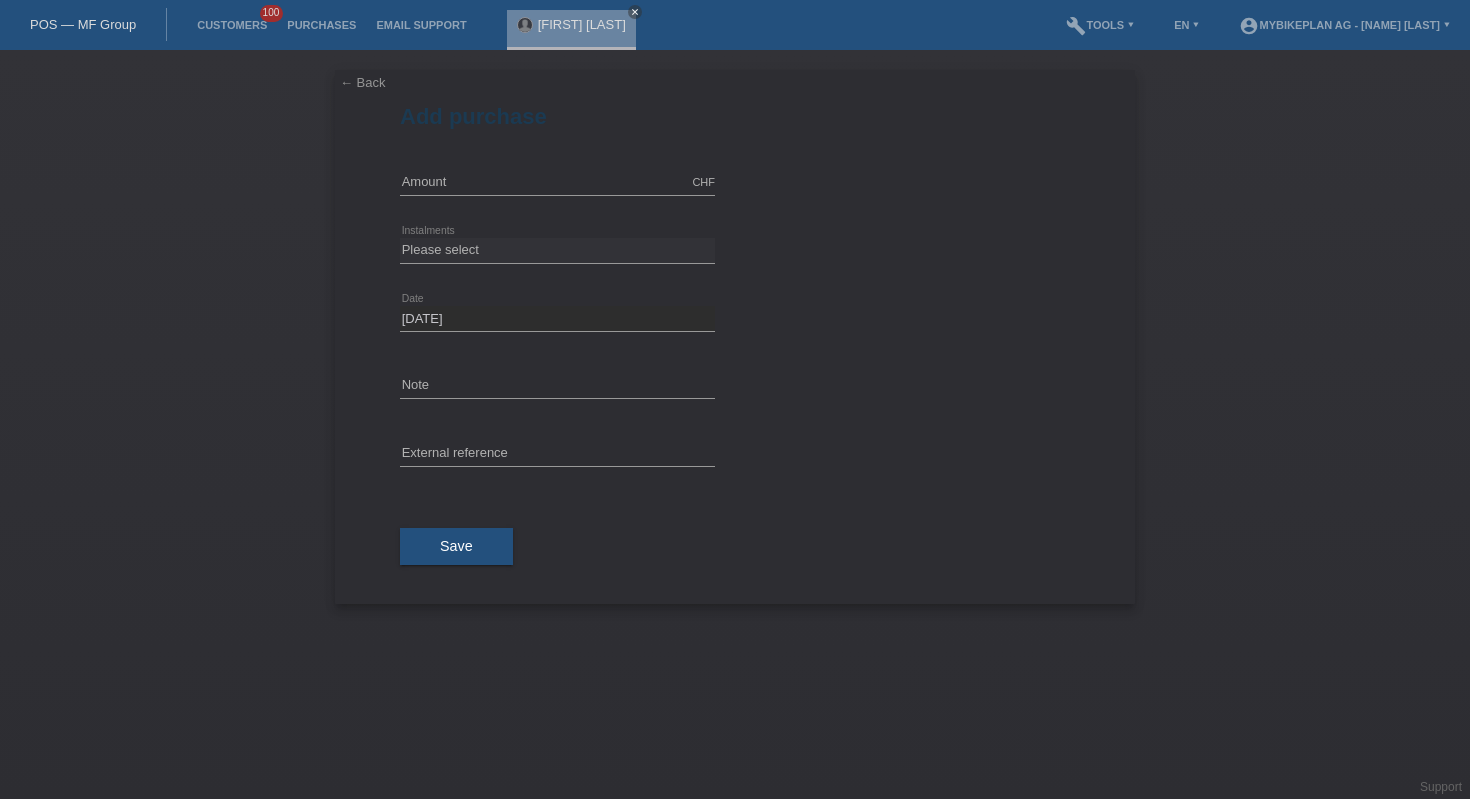 scroll, scrollTop: 0, scrollLeft: 0, axis: both 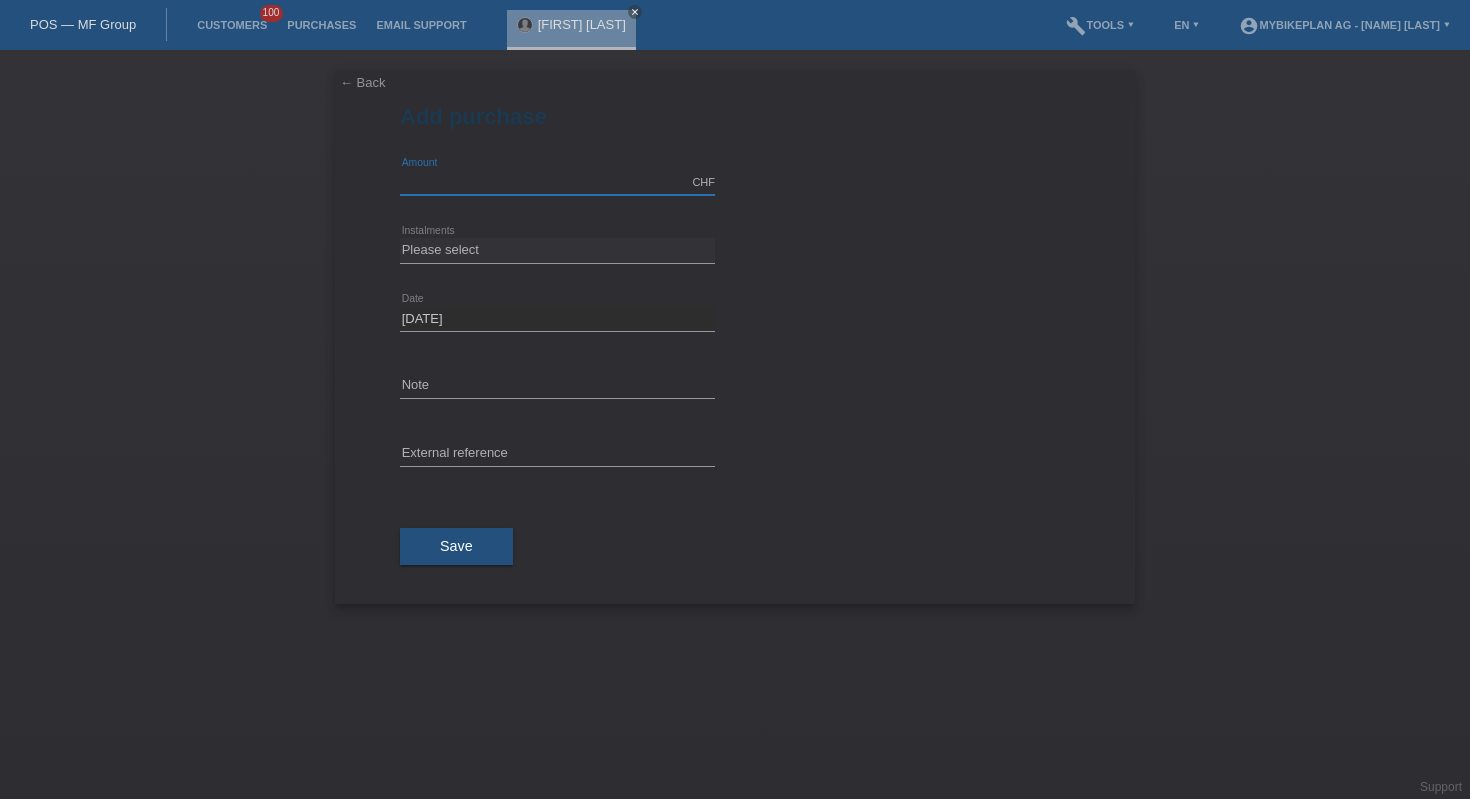 click at bounding box center [557, 182] 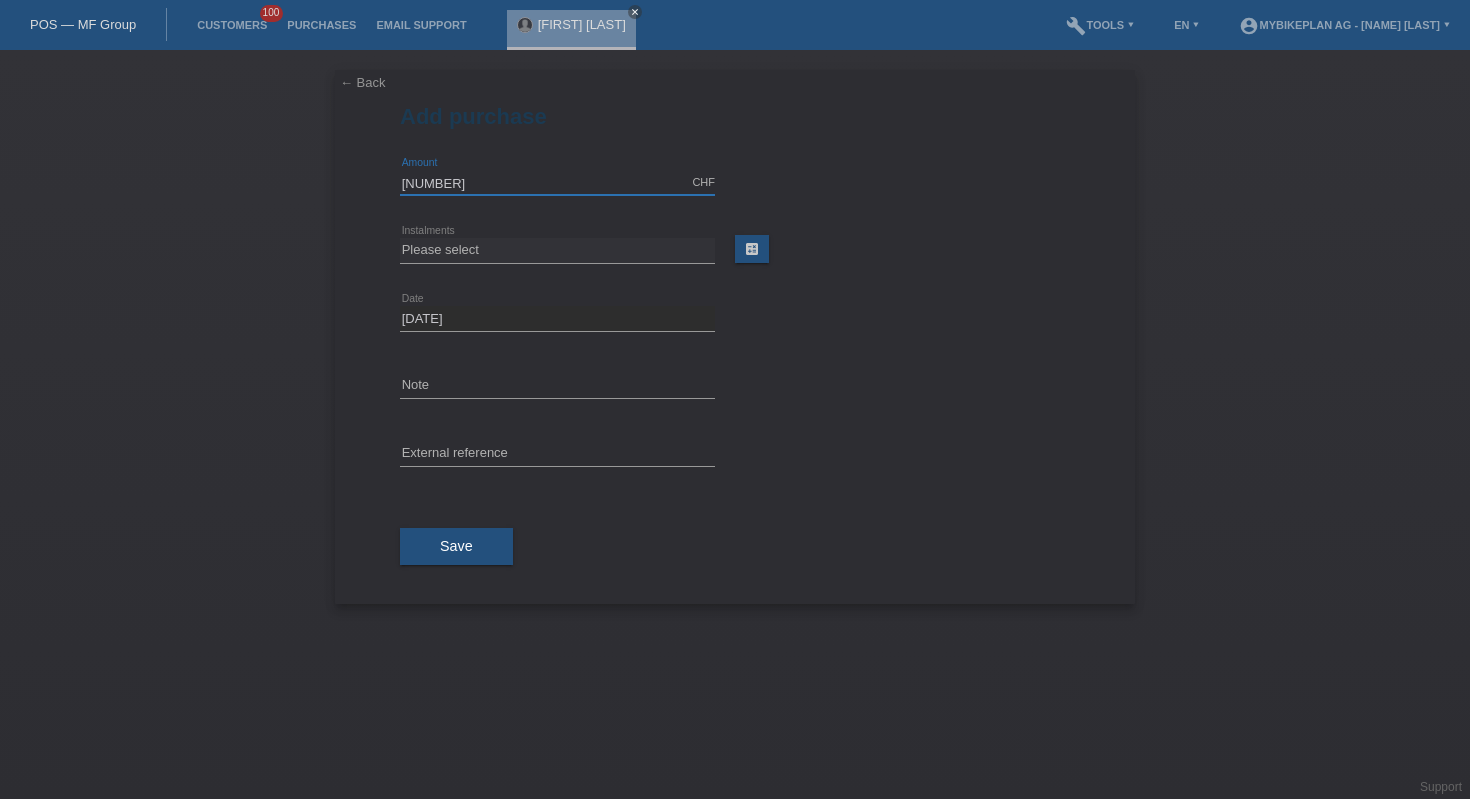 type on "8499.00" 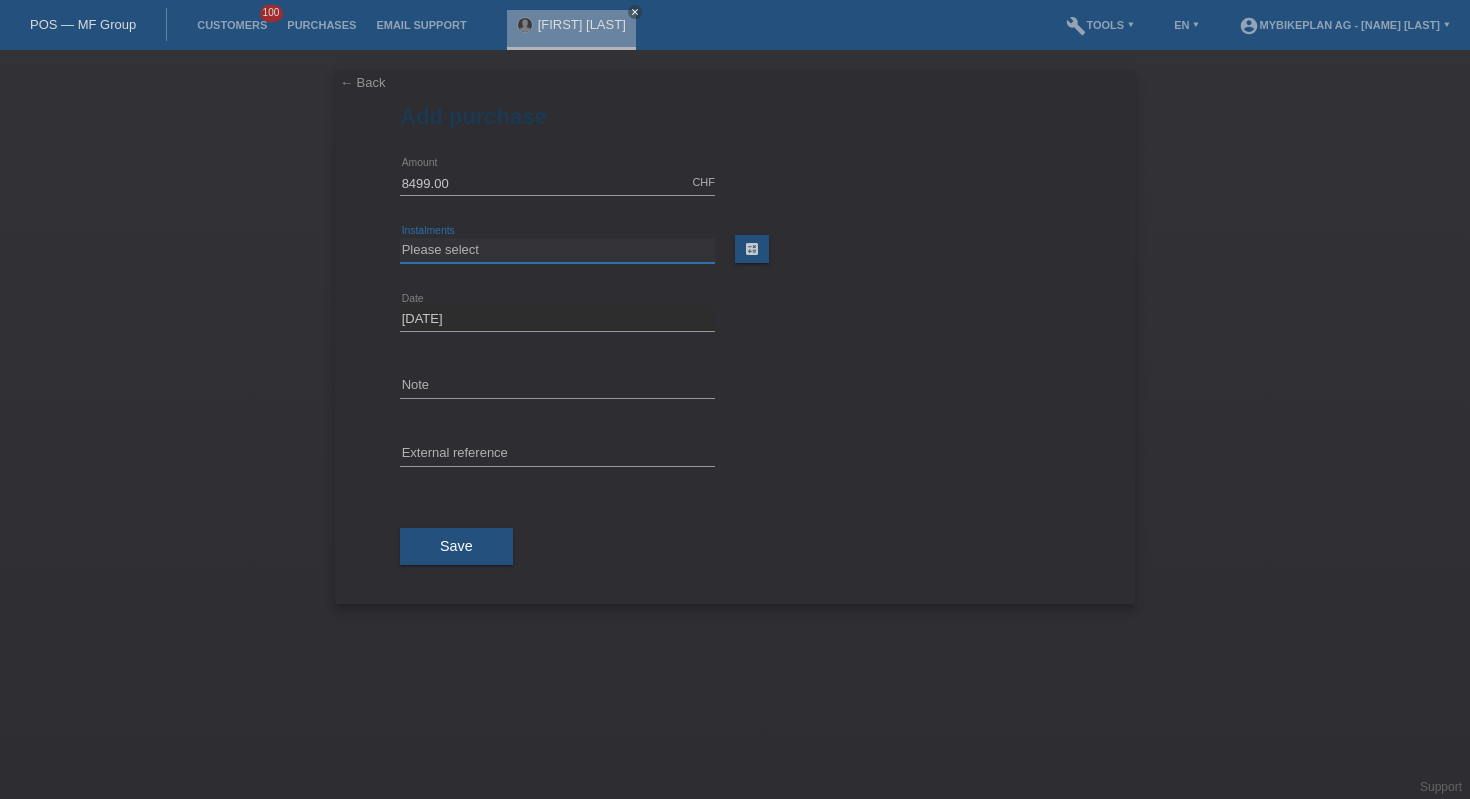 click on "Please select
6 instalments
12 instalments
18 instalments
24 instalments
36 instalments
48 instalments" at bounding box center (557, 250) 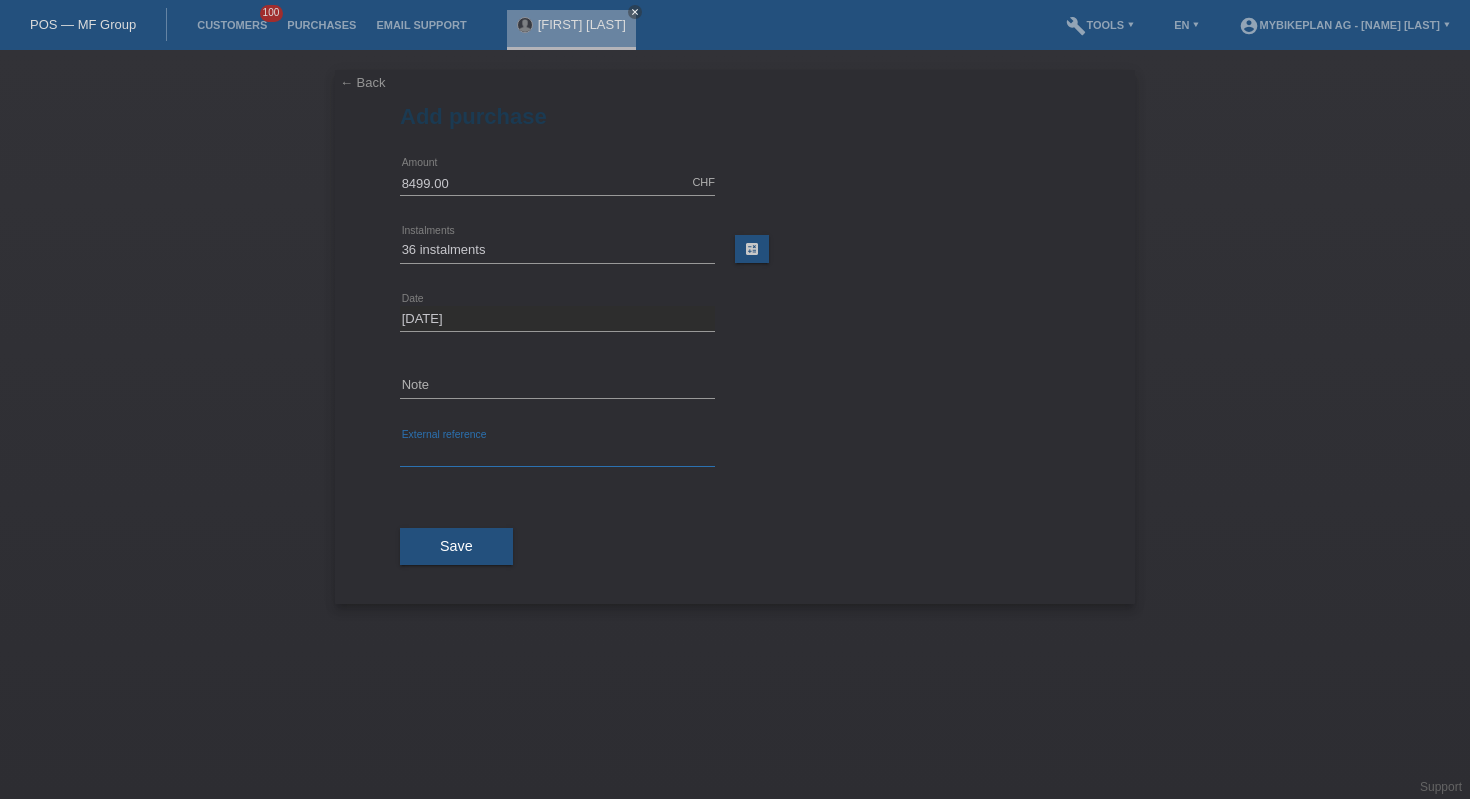 click at bounding box center (557, 454) 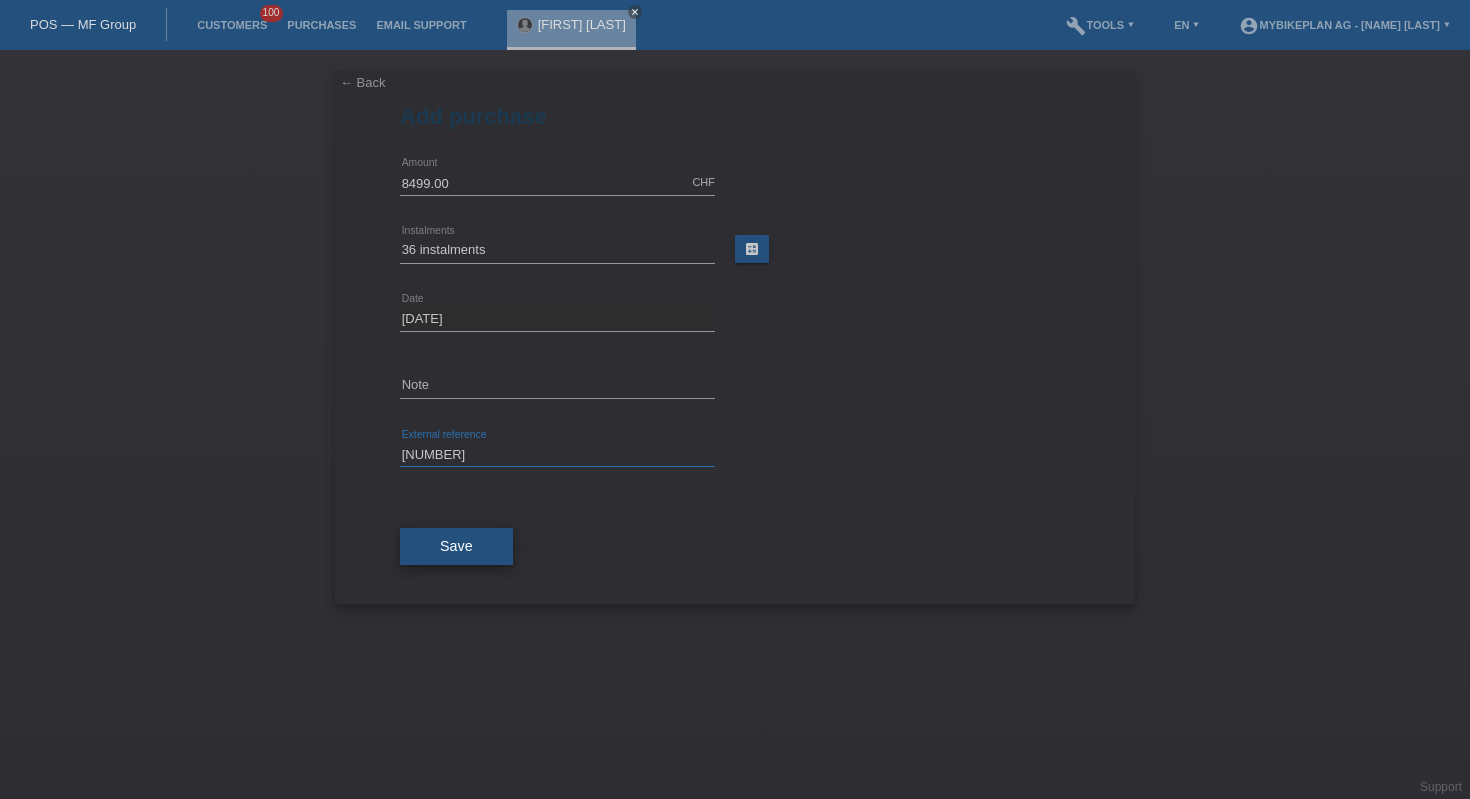 type on "[NUMBER]" 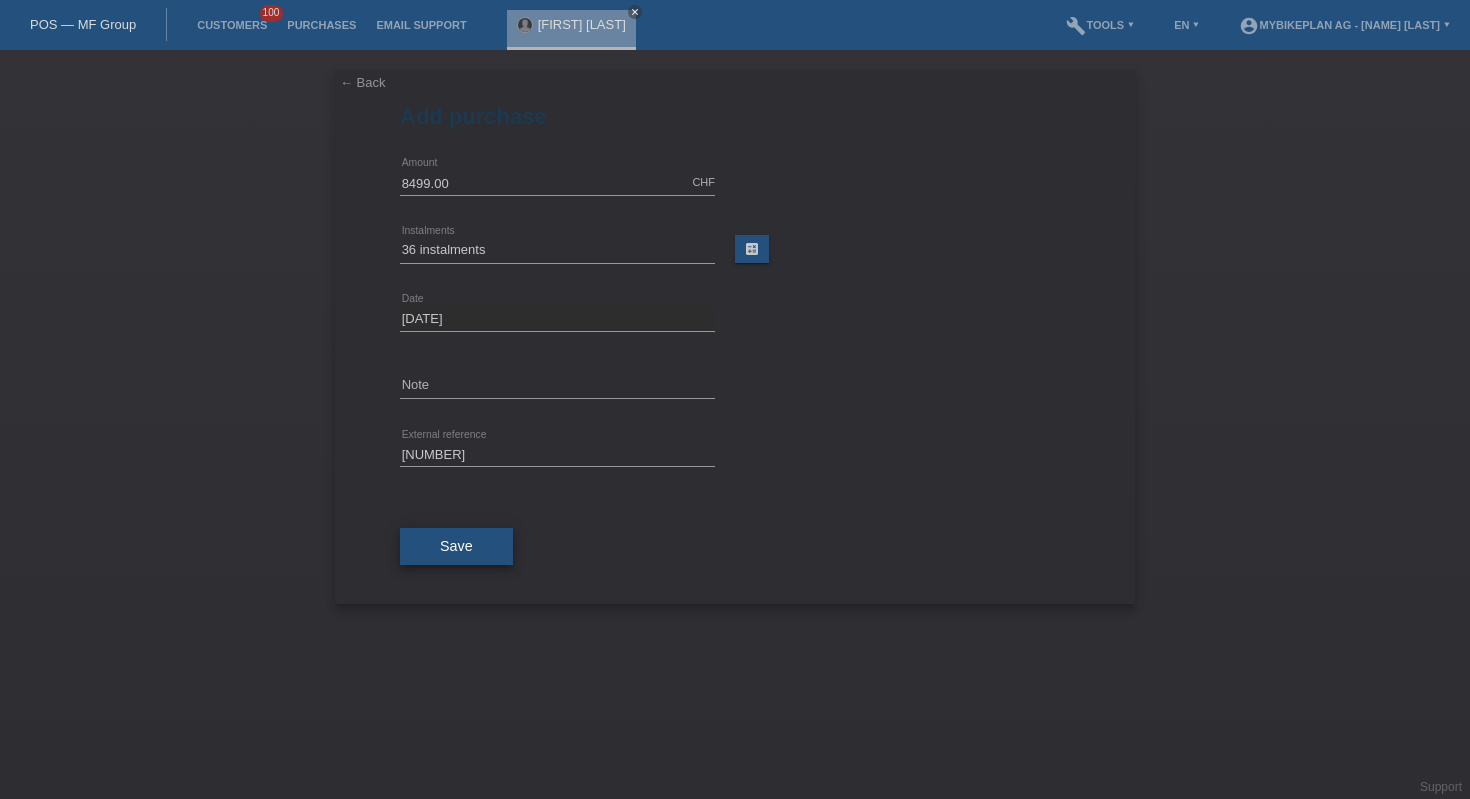 click on "Save" at bounding box center (456, 546) 